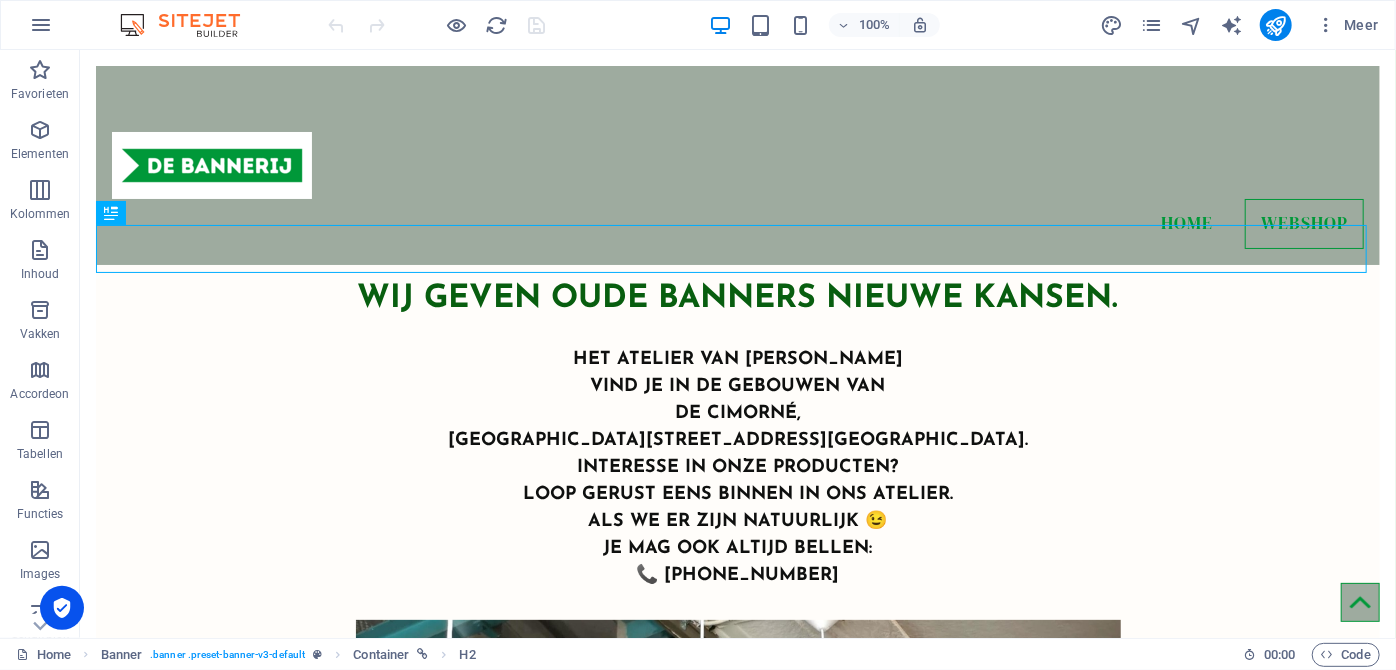 scroll, scrollTop: 0, scrollLeft: 0, axis: both 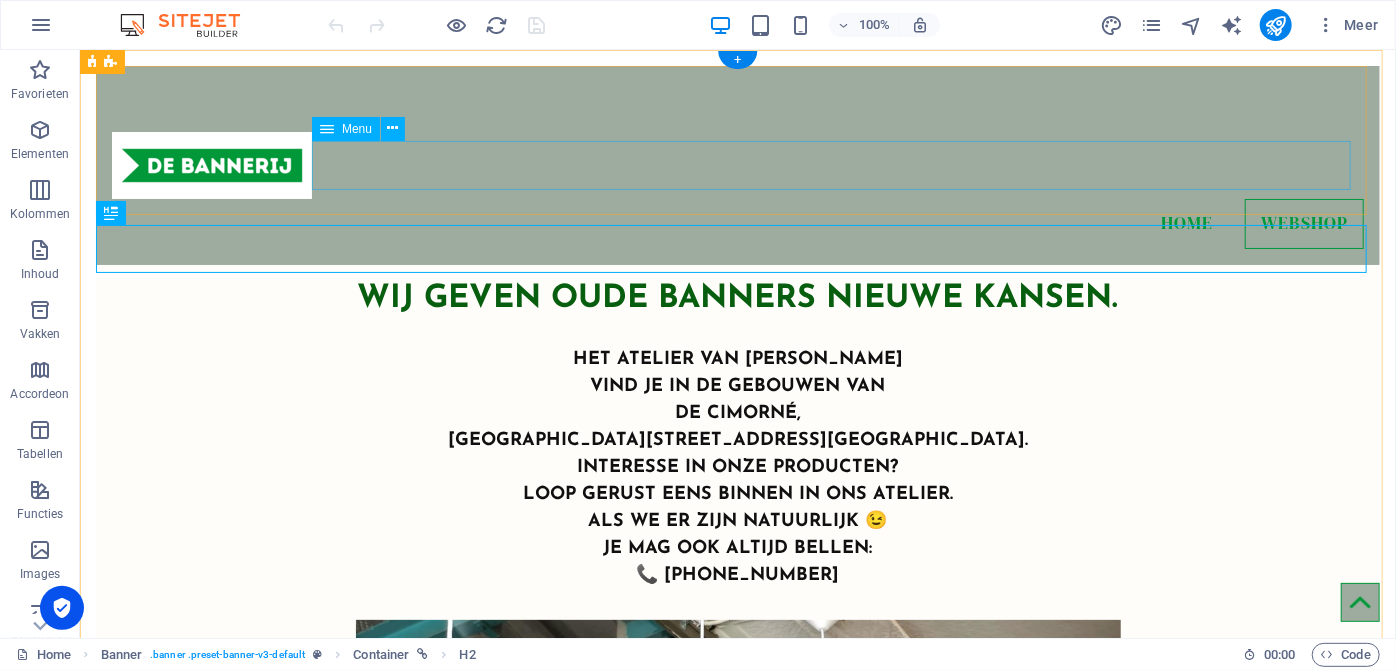 click on "Home Webshop" at bounding box center [737, 223] 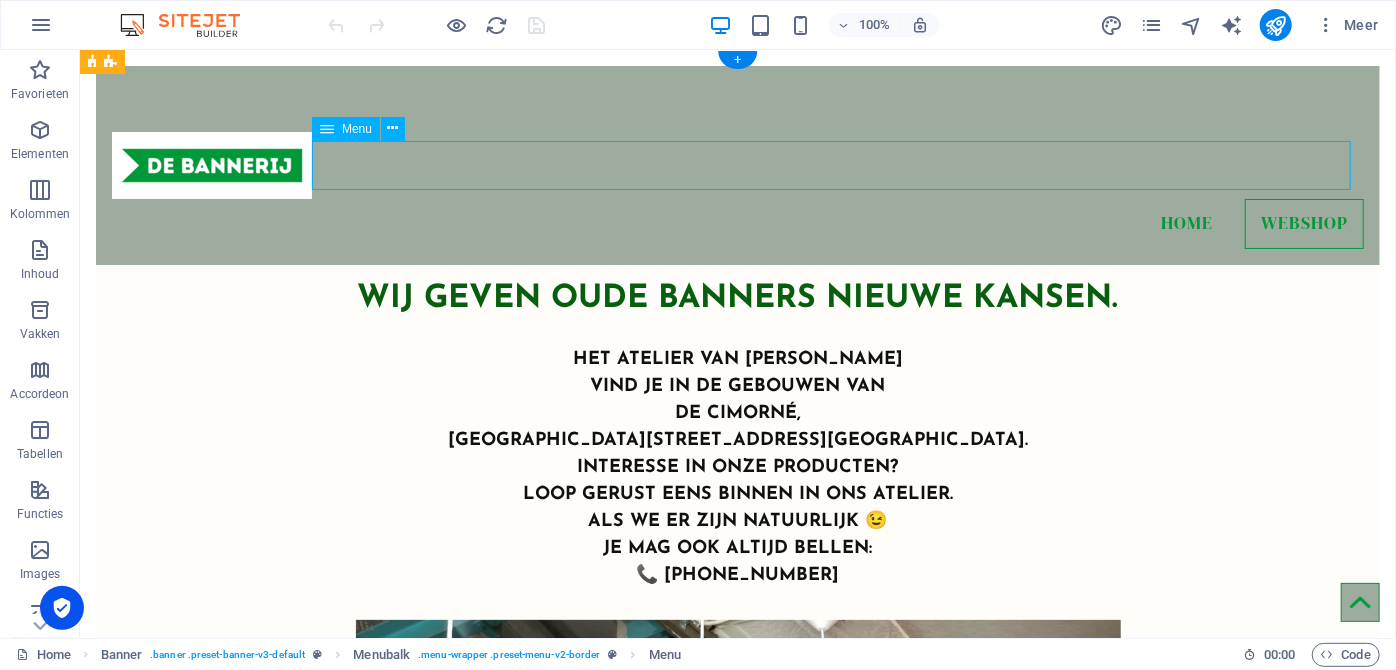 click on "Home Webshop" at bounding box center [737, 223] 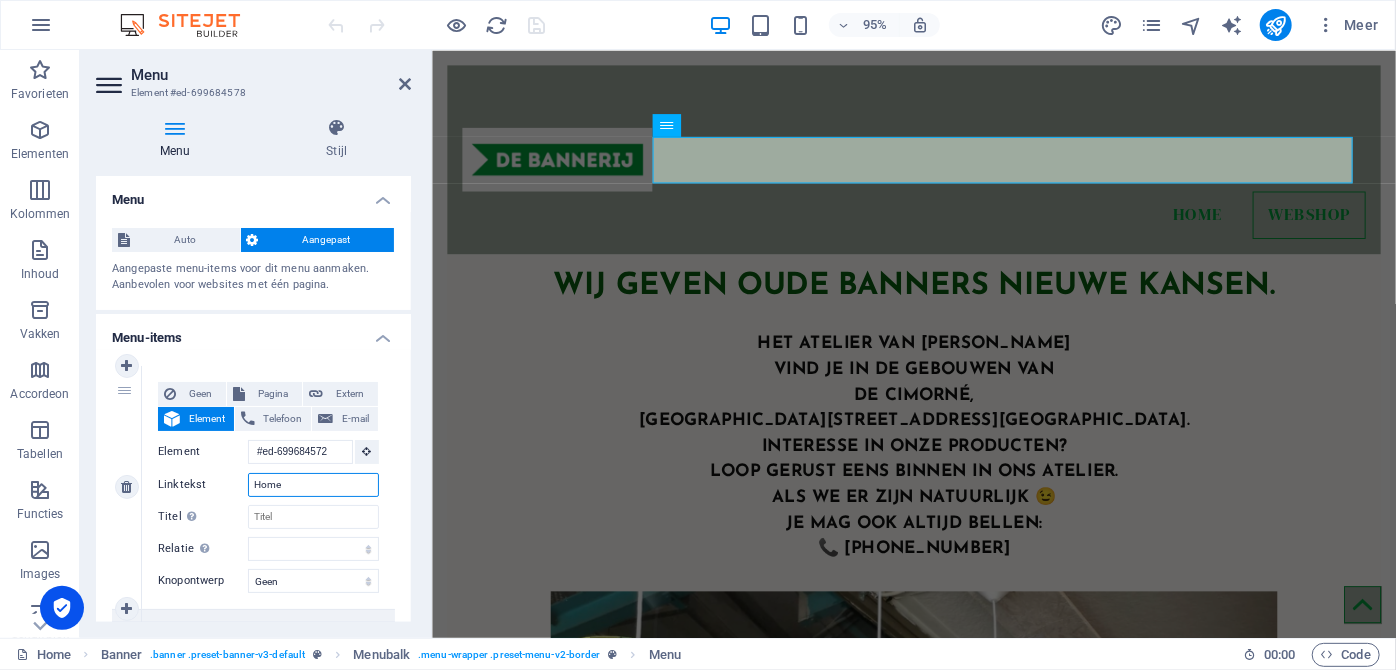 click on "Home" at bounding box center (313, 485) 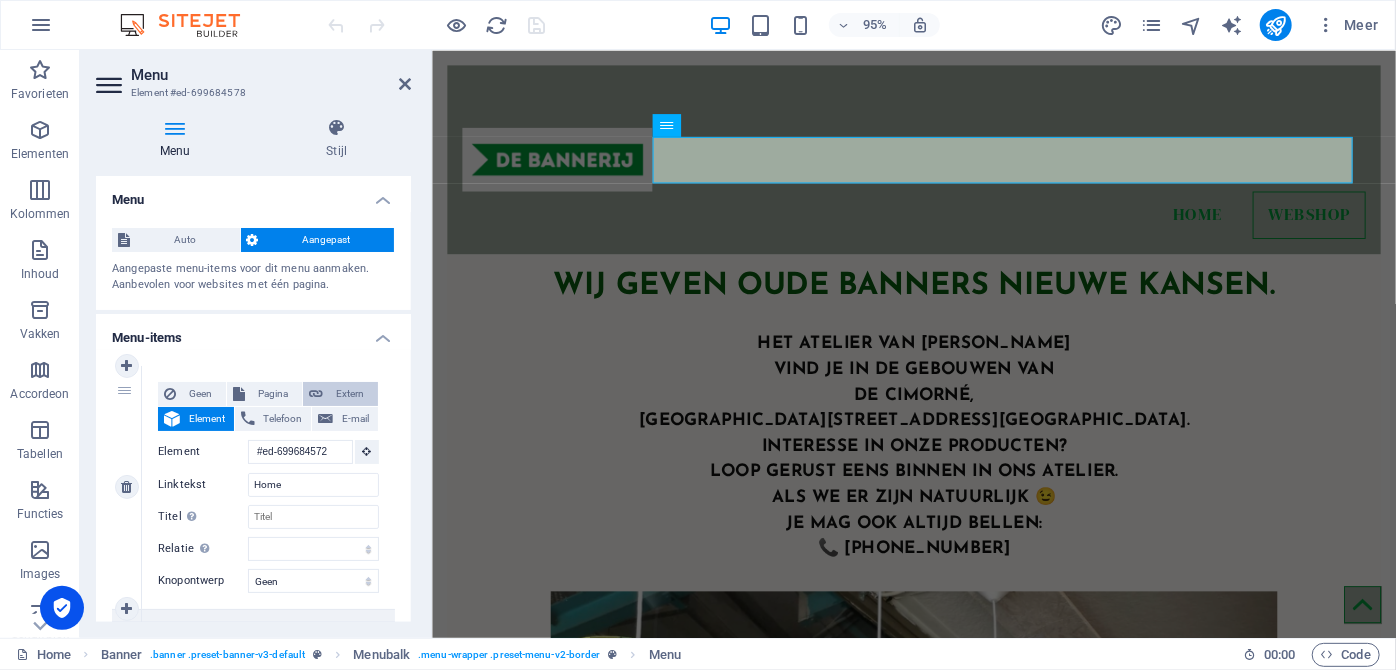 click on "Extern" at bounding box center [350, 394] 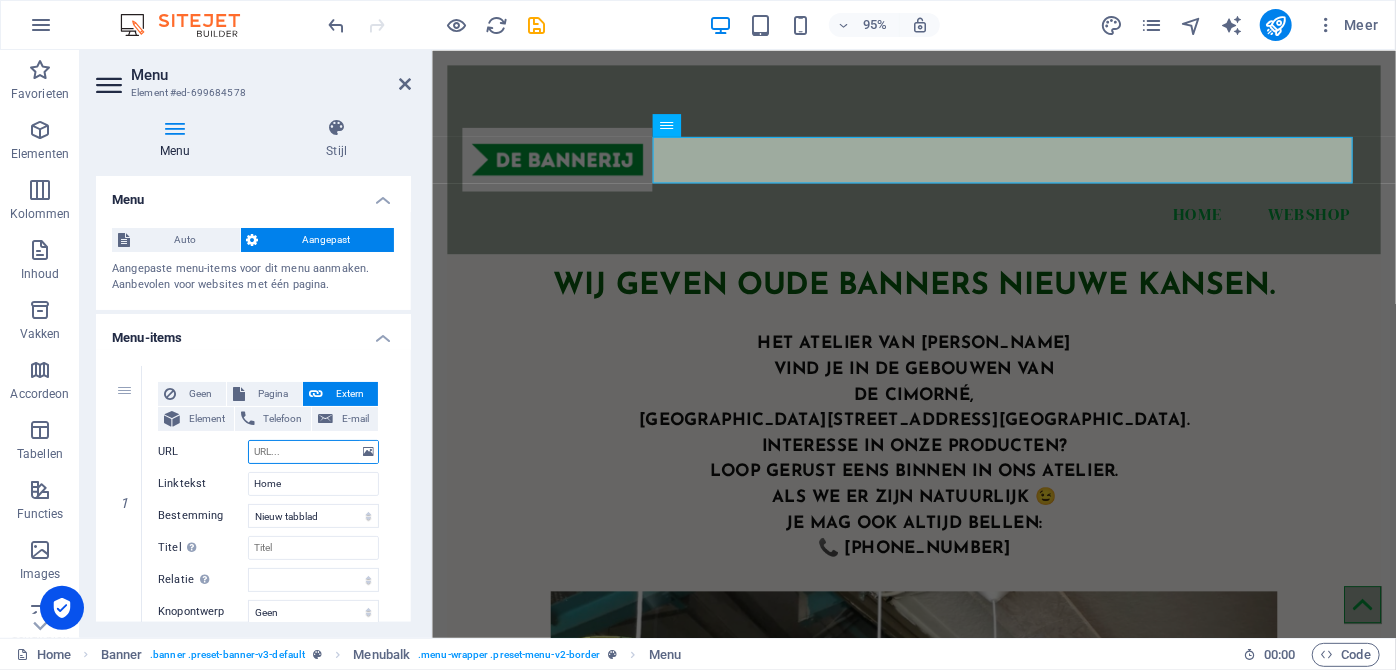 paste on "[URL][DOMAIN_NAME]" 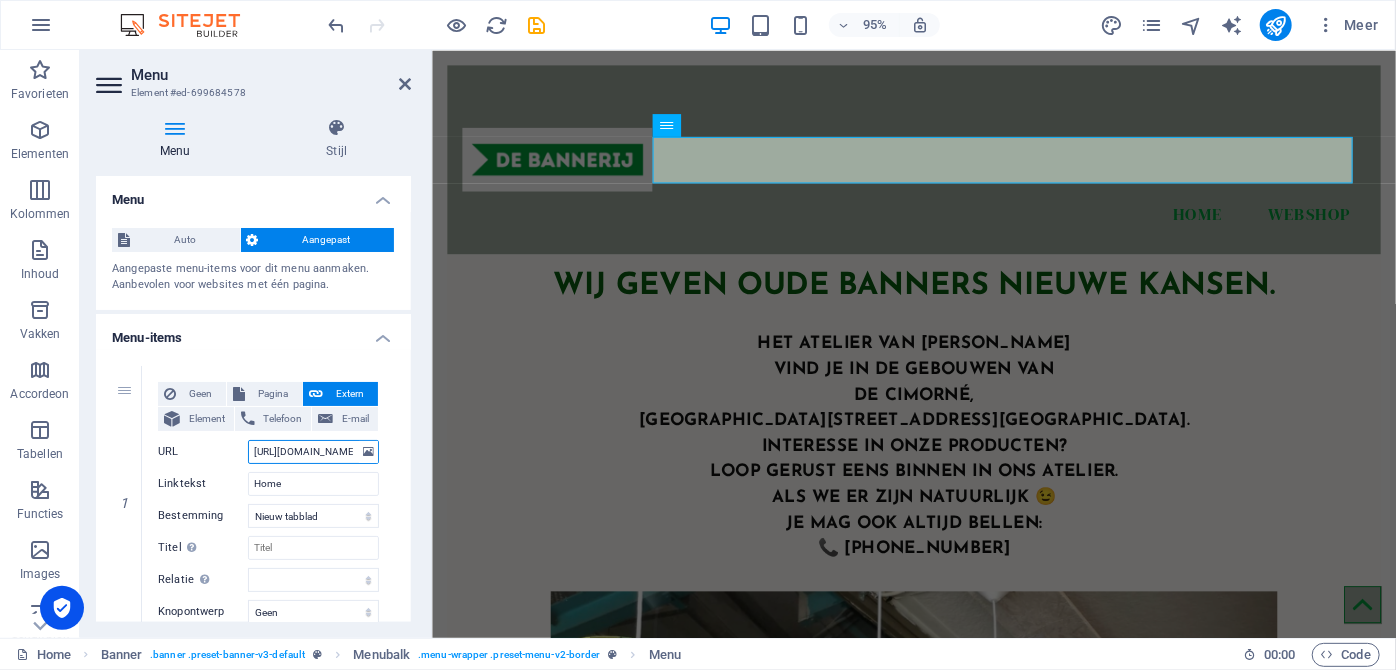 scroll, scrollTop: 0, scrollLeft: 80, axis: horizontal 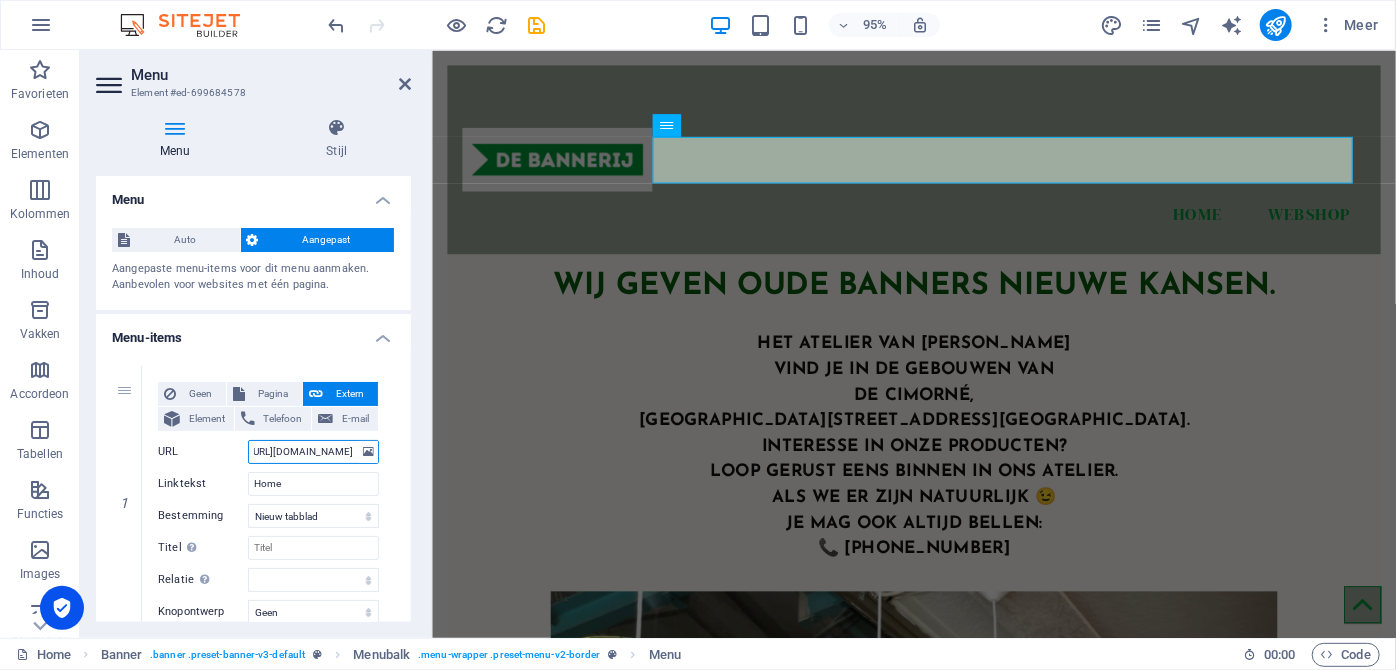 select 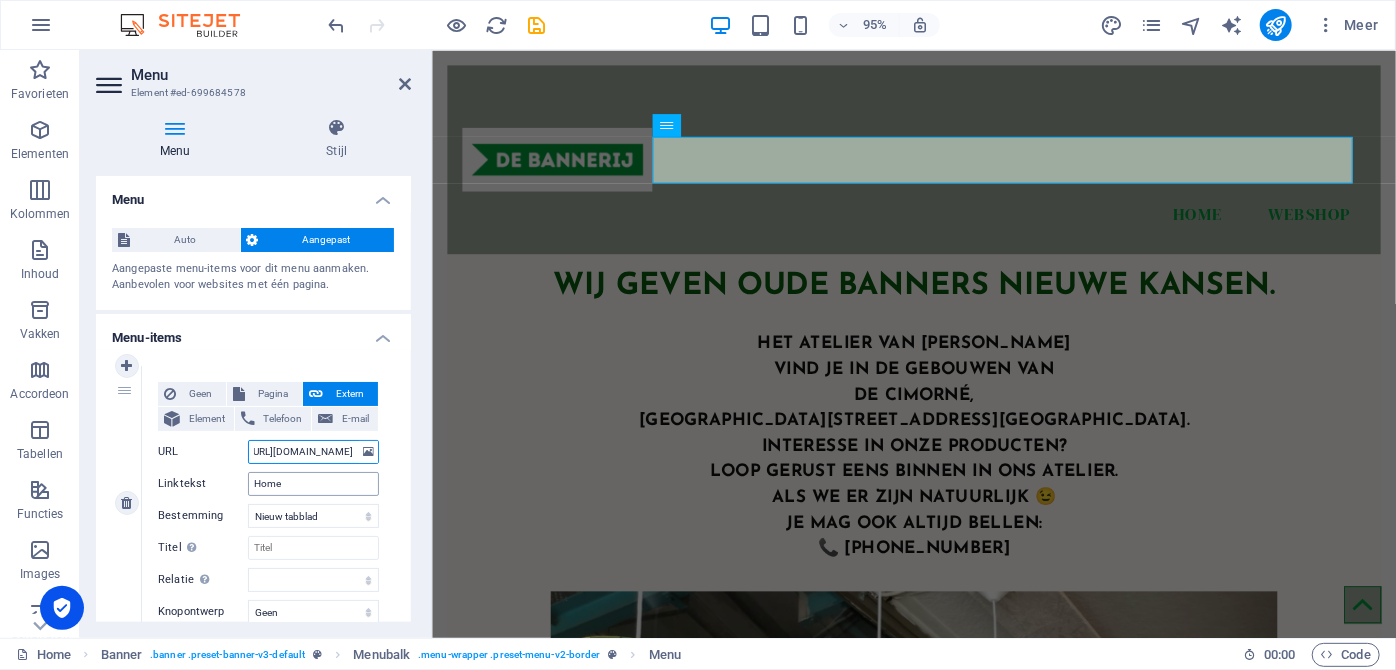 type on "[URL][DOMAIN_NAME]" 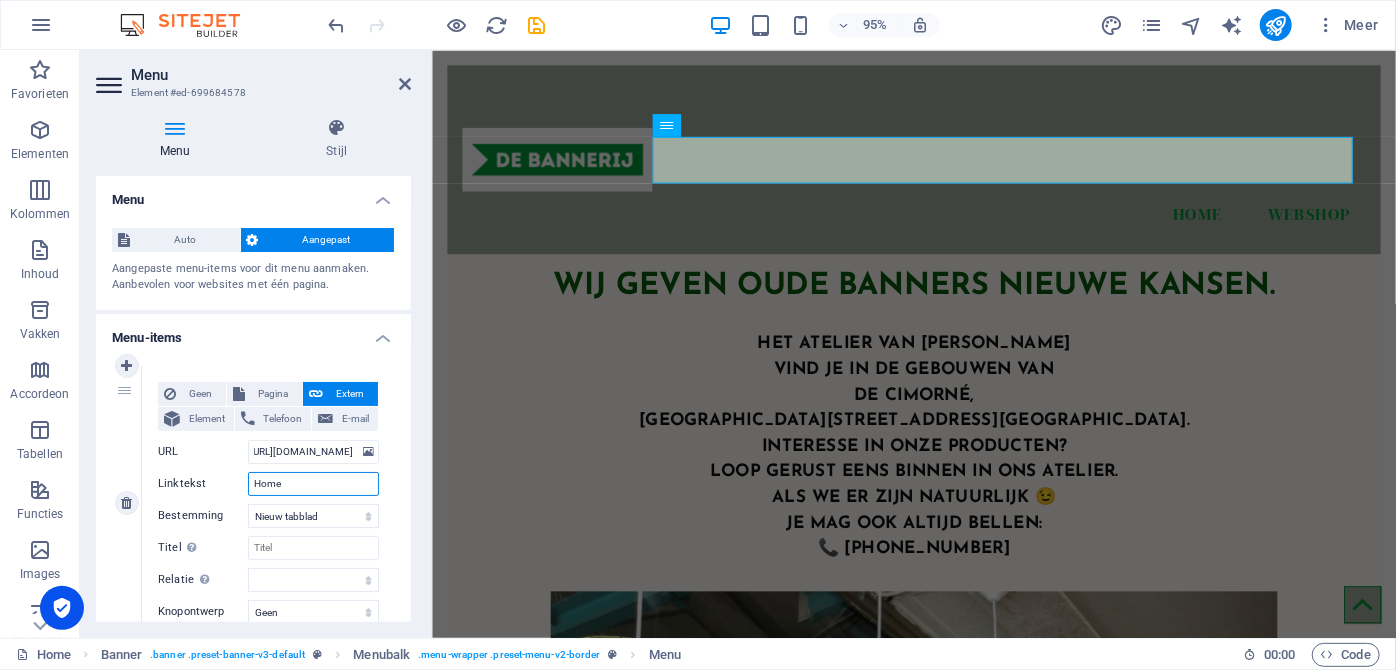 scroll, scrollTop: 0, scrollLeft: 0, axis: both 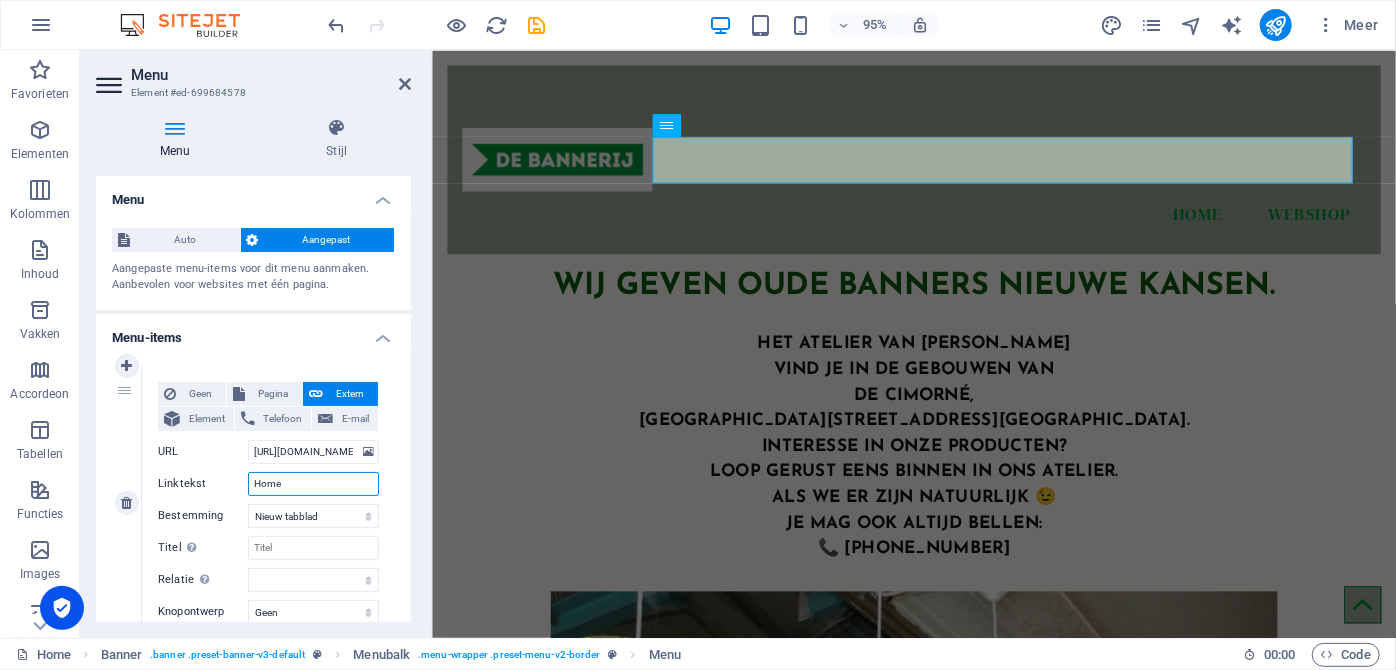 drag, startPoint x: 293, startPoint y: 480, endPoint x: 250, endPoint y: 475, distance: 43.289722 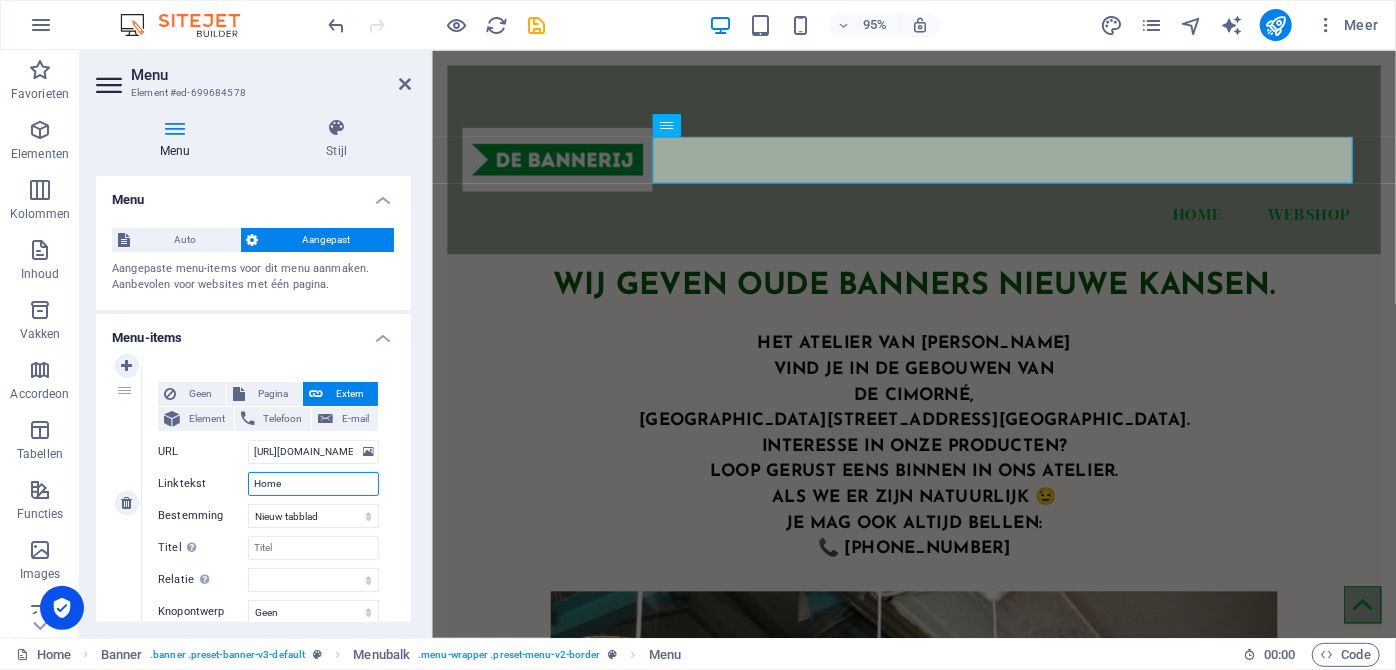 type on "W" 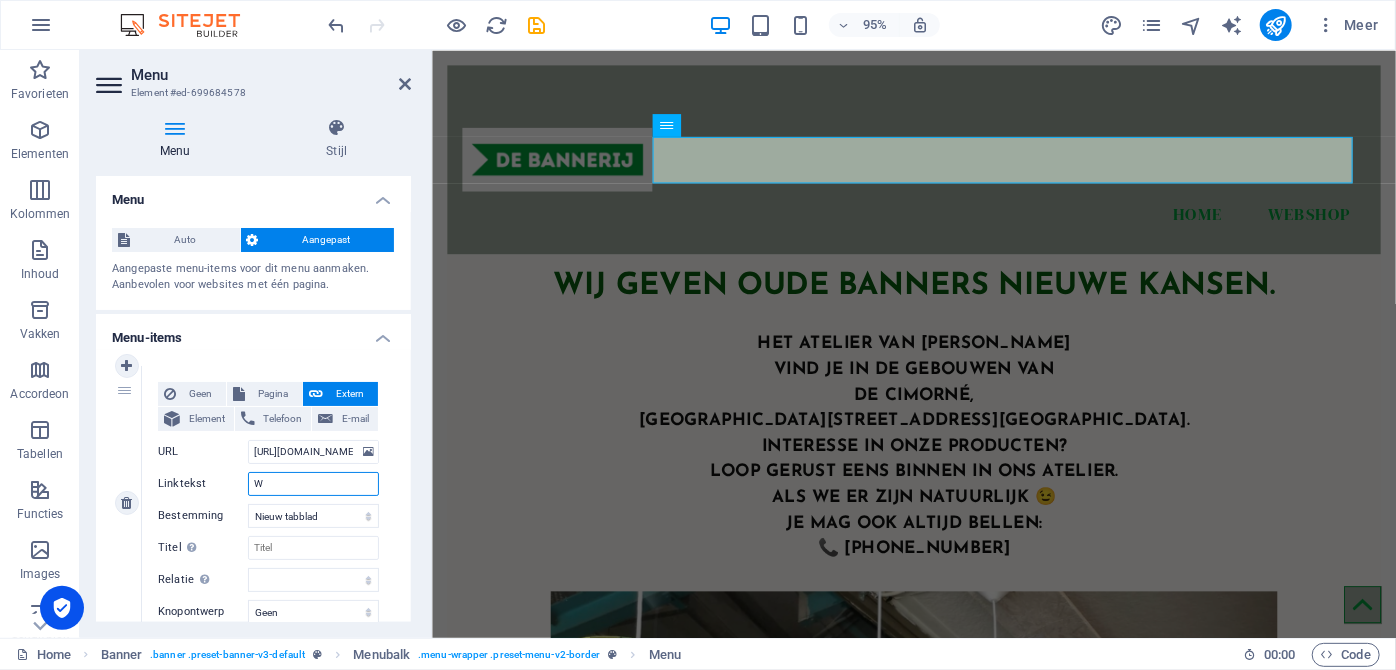 select 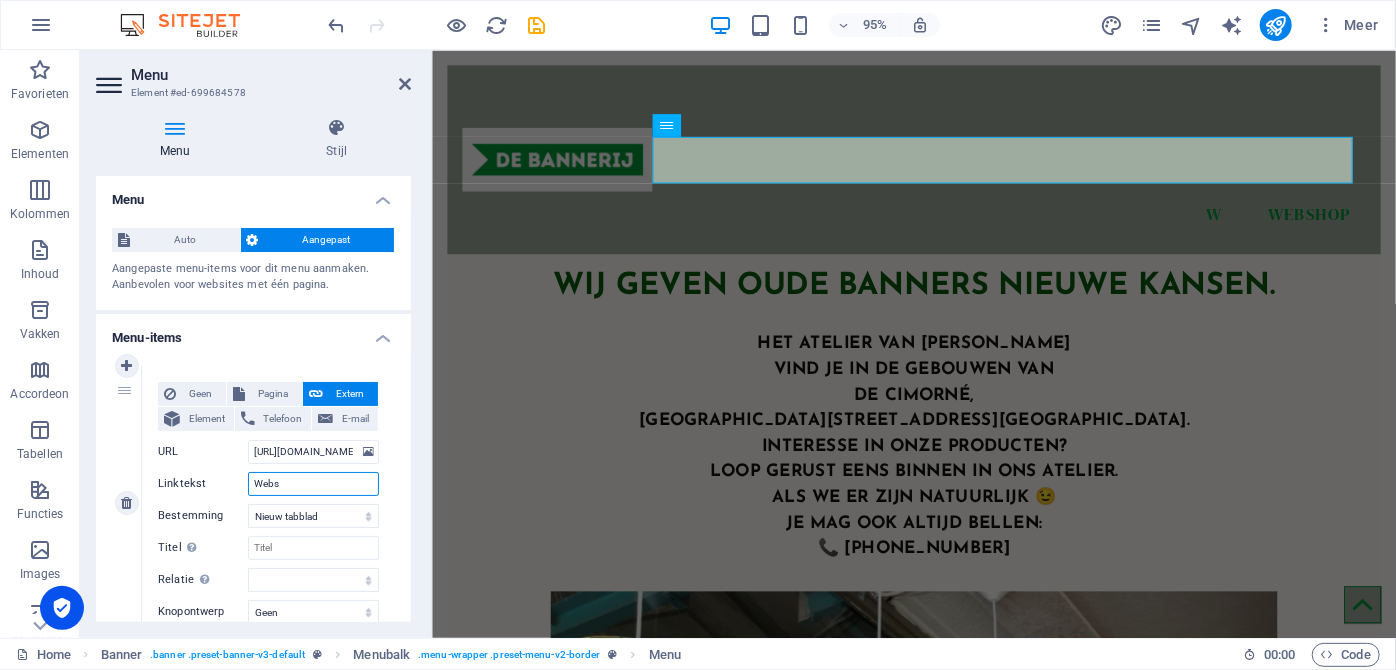 type on "Websh" 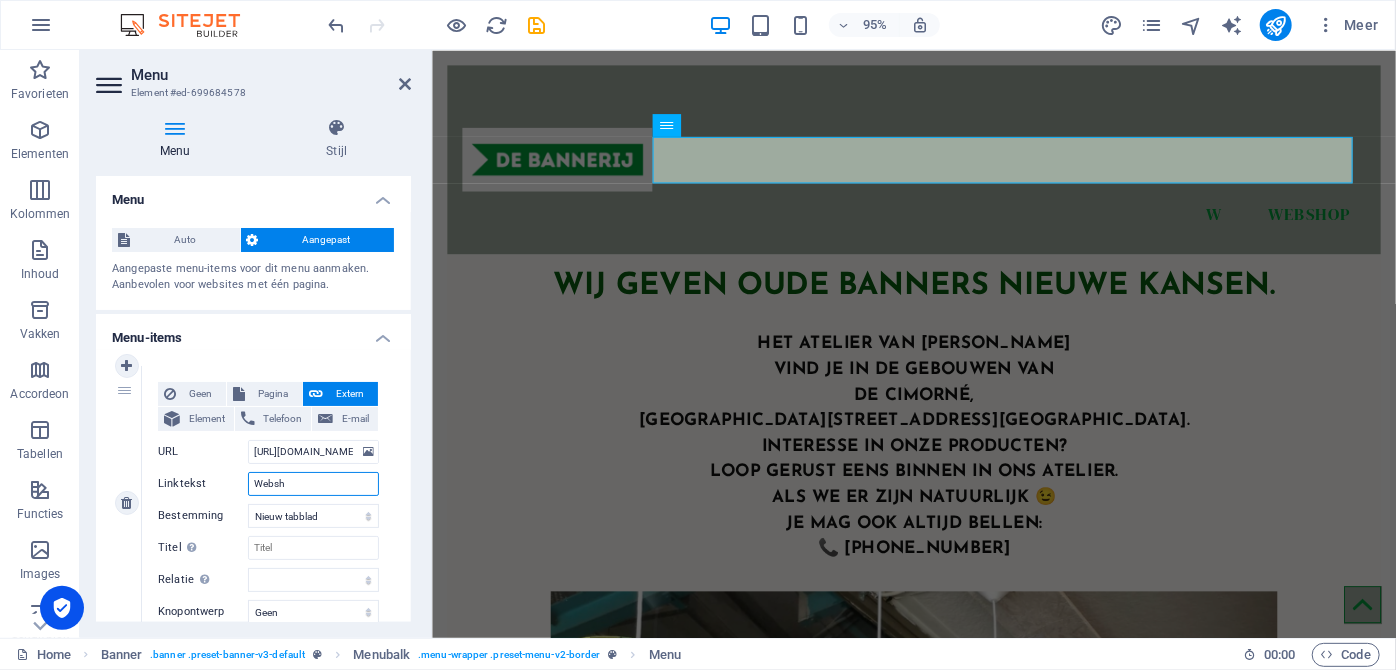 select 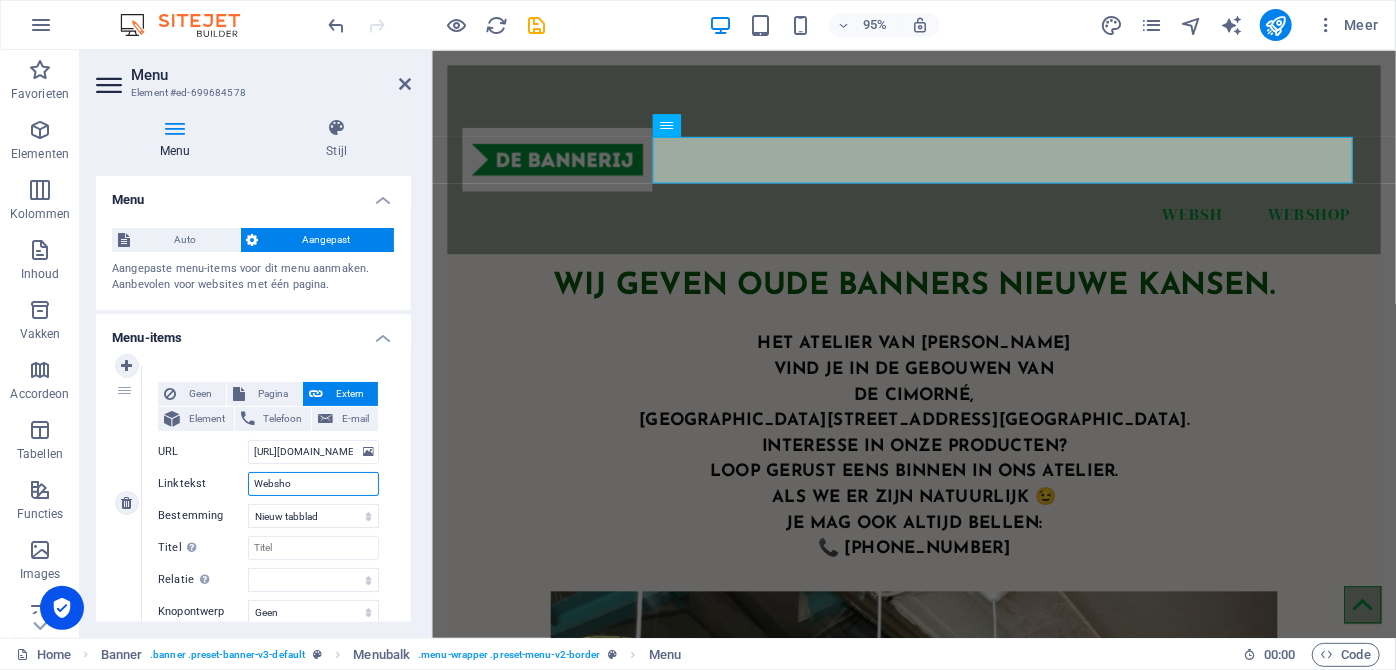 type on "Webshop" 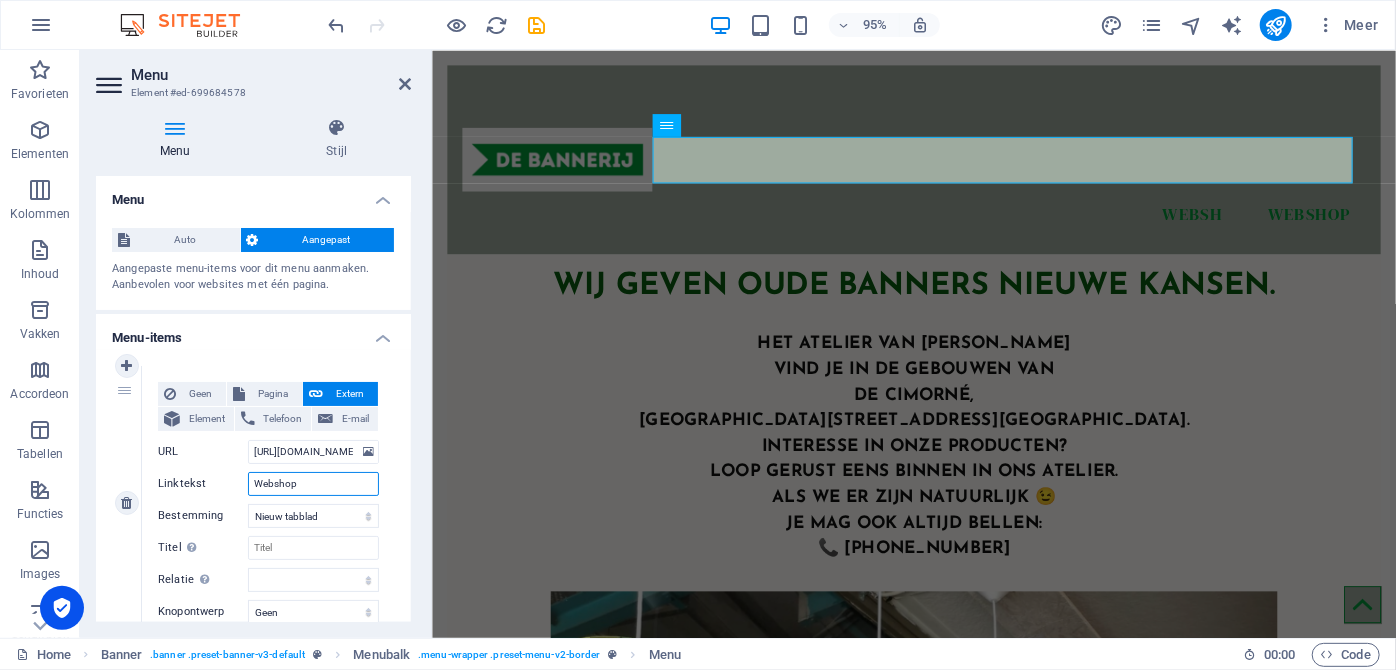 select 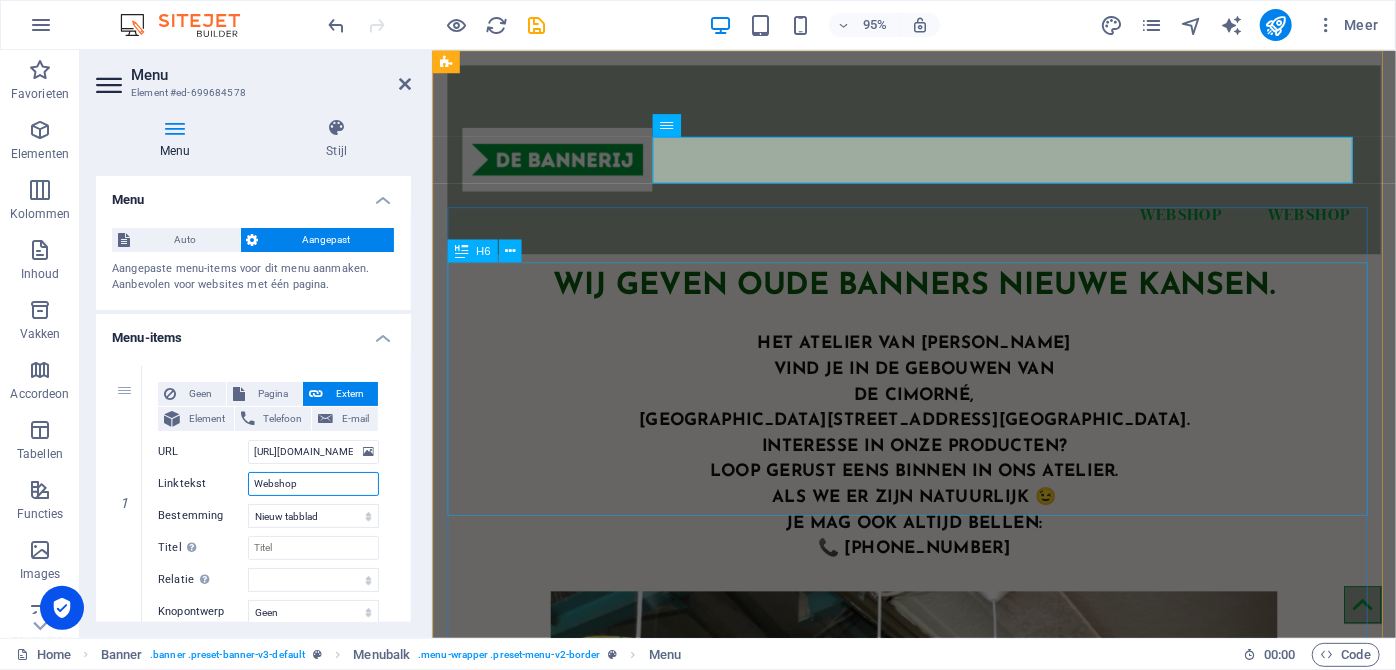 type on "Websh" 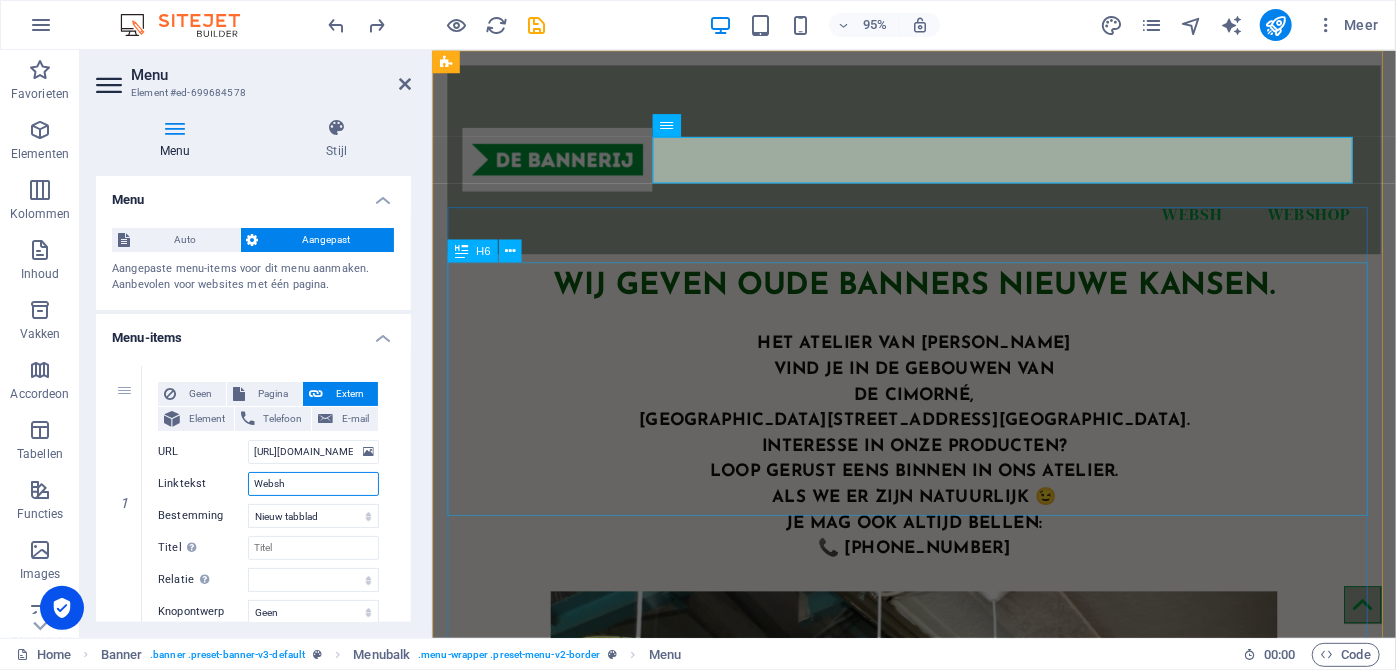 type on "W" 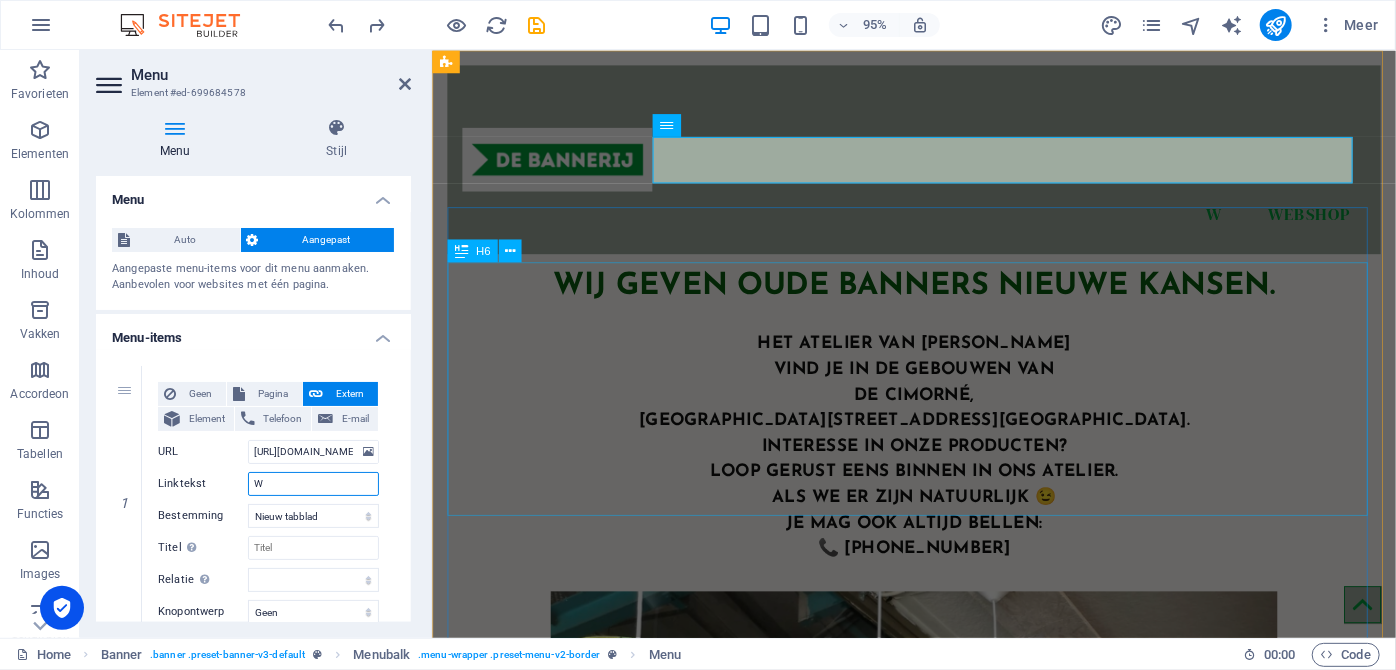 type on "Home" 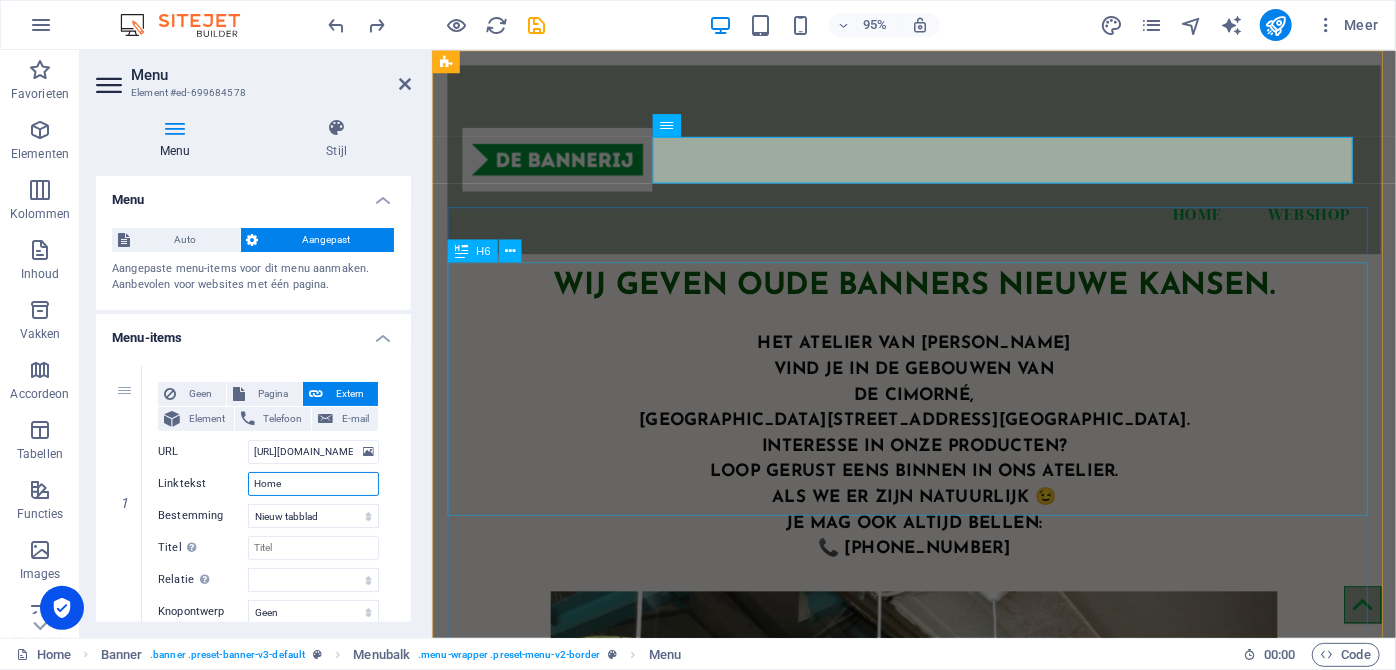 type 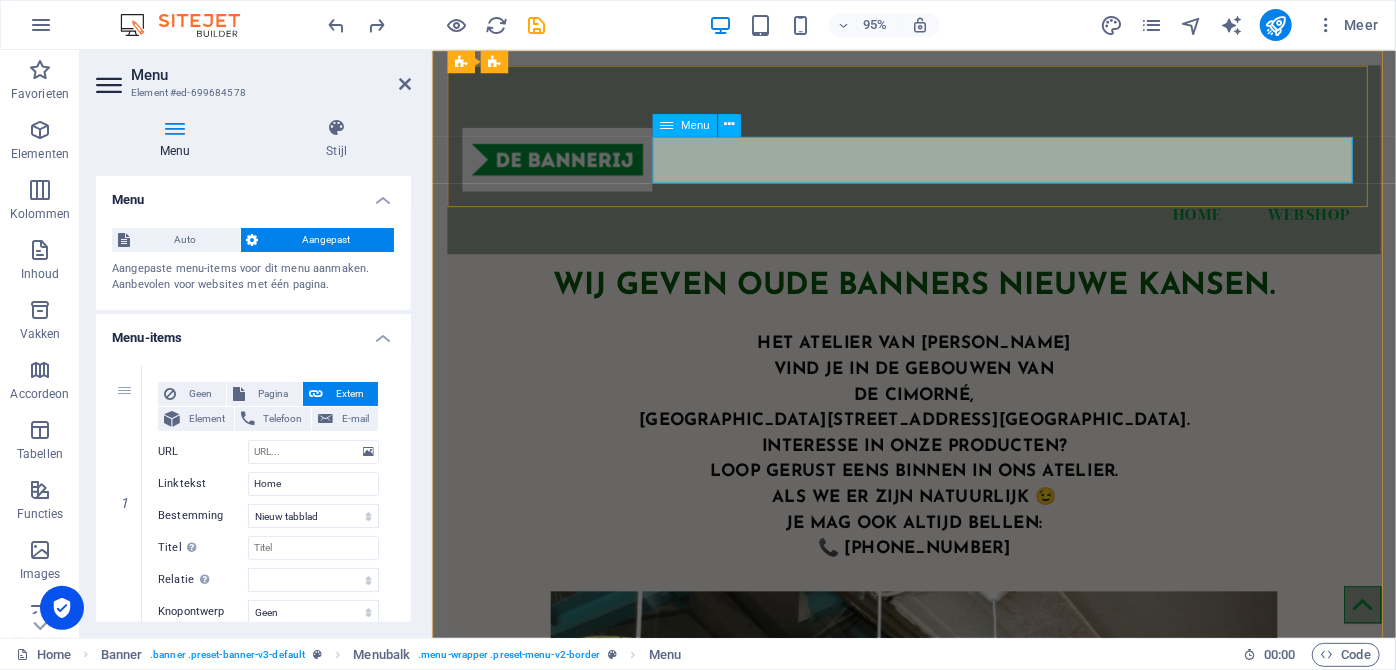 click on "Home Webshop" at bounding box center [938, 223] 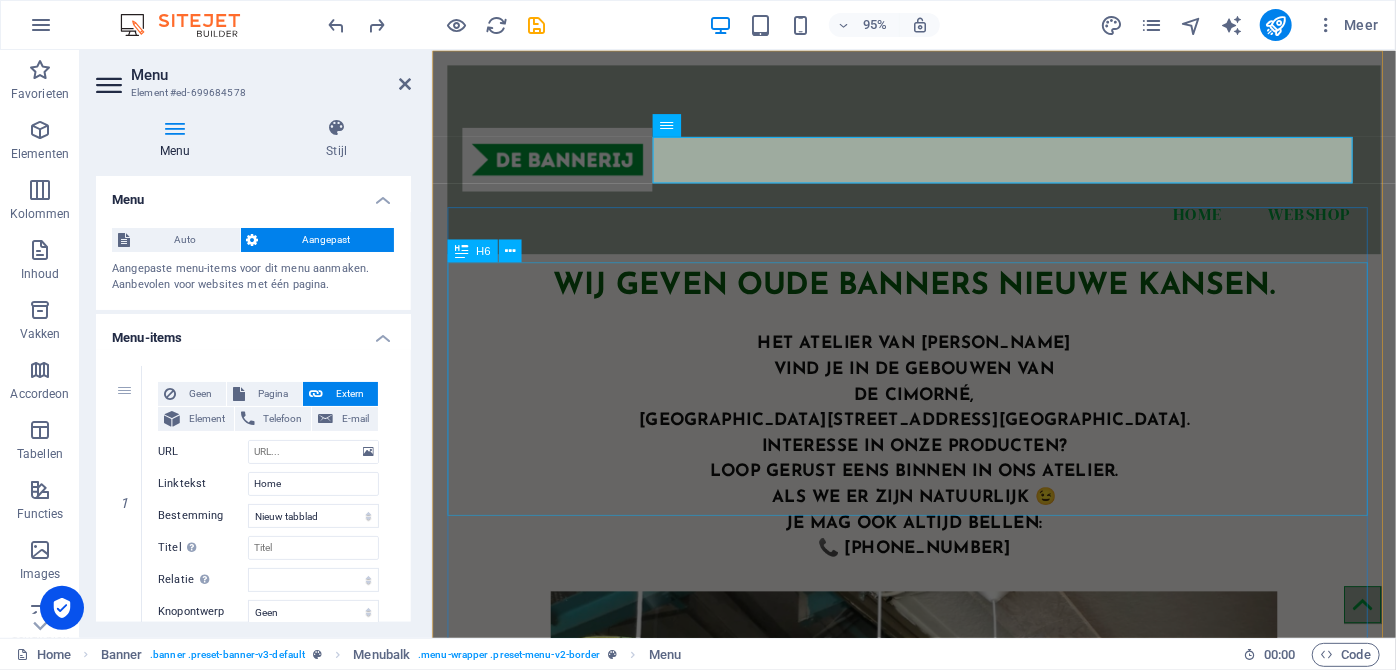 click on "​​​​​ Het atelier van [PERSON_NAME] vind je in de gebouwen van [GEOGRAPHIC_DATA], [PERSON_NAME][STREET_ADDRESS]. Interesse in onze producten? Loop gerust eens binnen in ons atelier. als we er zijn natuurlijk 😉 Je mag ook altijd bellen: 📞 [PHONE_NUMBER]" at bounding box center (938, 455) 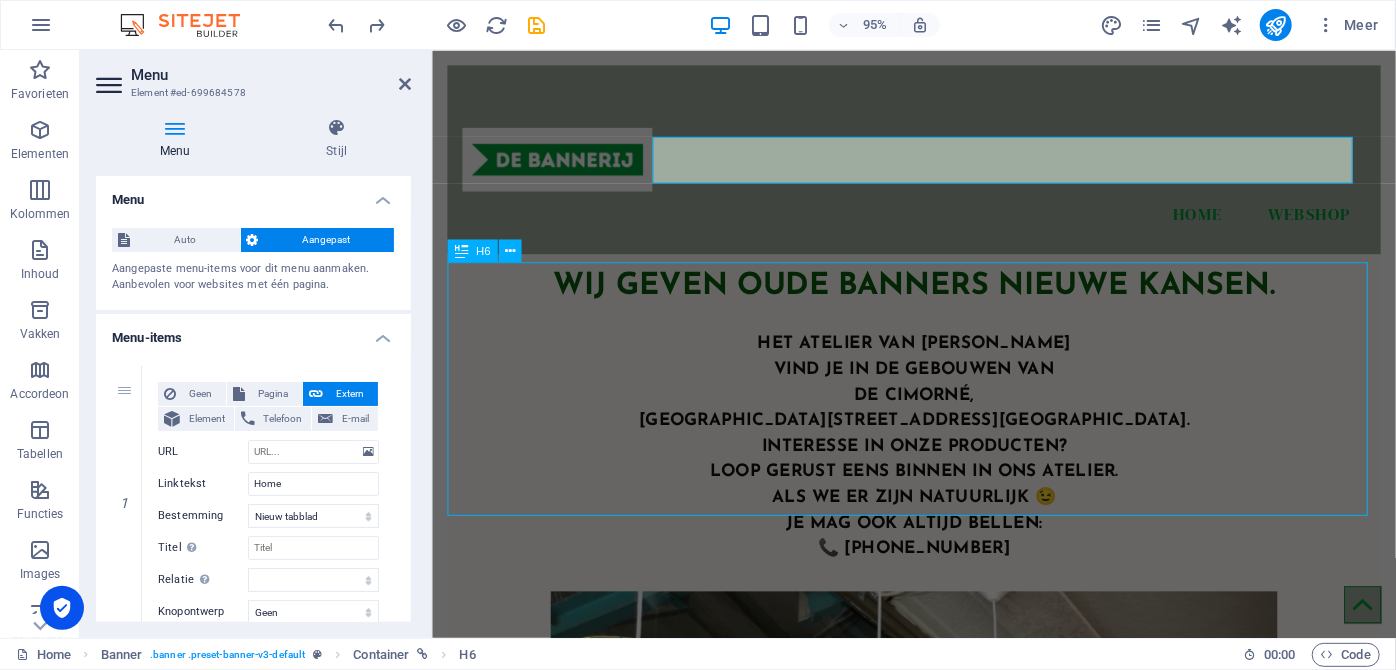 click on "​​​​​ Het atelier van [PERSON_NAME] vind je in de gebouwen van [GEOGRAPHIC_DATA], [PERSON_NAME][STREET_ADDRESS]. Interesse in onze producten? Loop gerust eens binnen in ons atelier. als we er zijn natuurlijk 😉 Je mag ook altijd bellen: 📞 [PHONE_NUMBER]" at bounding box center [938, 455] 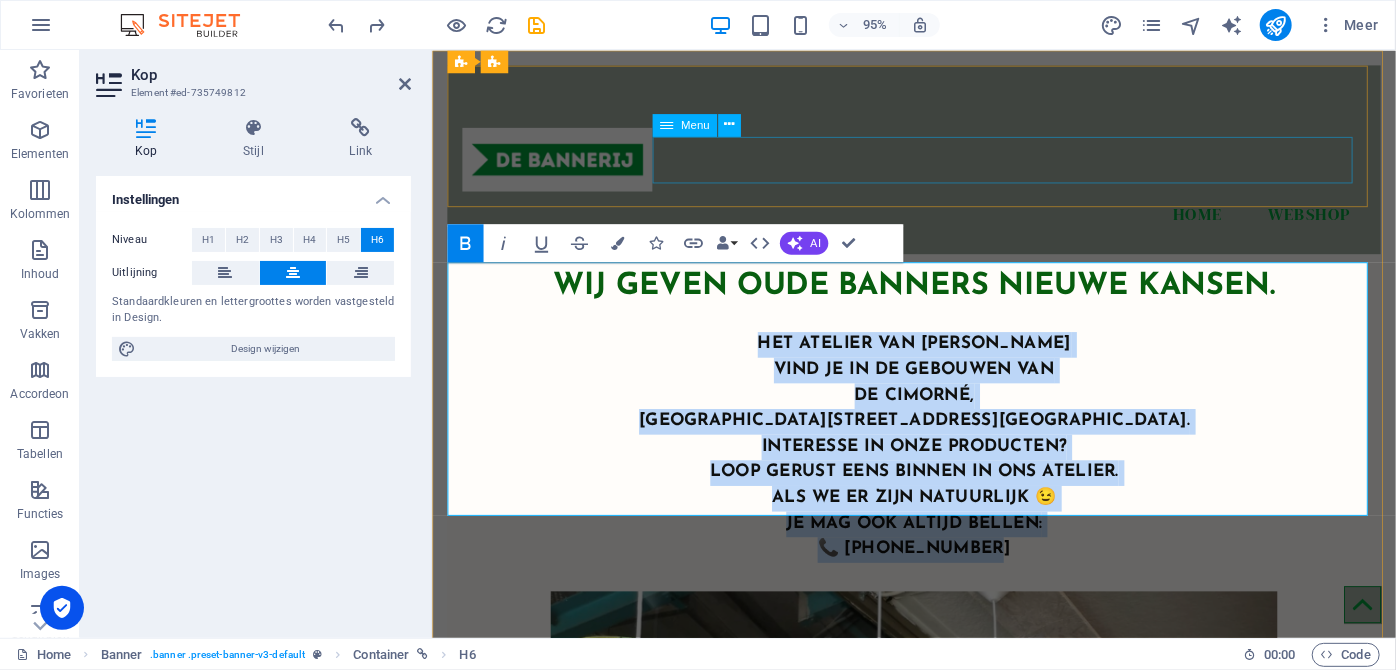 click on "Home Webshop" at bounding box center [938, 223] 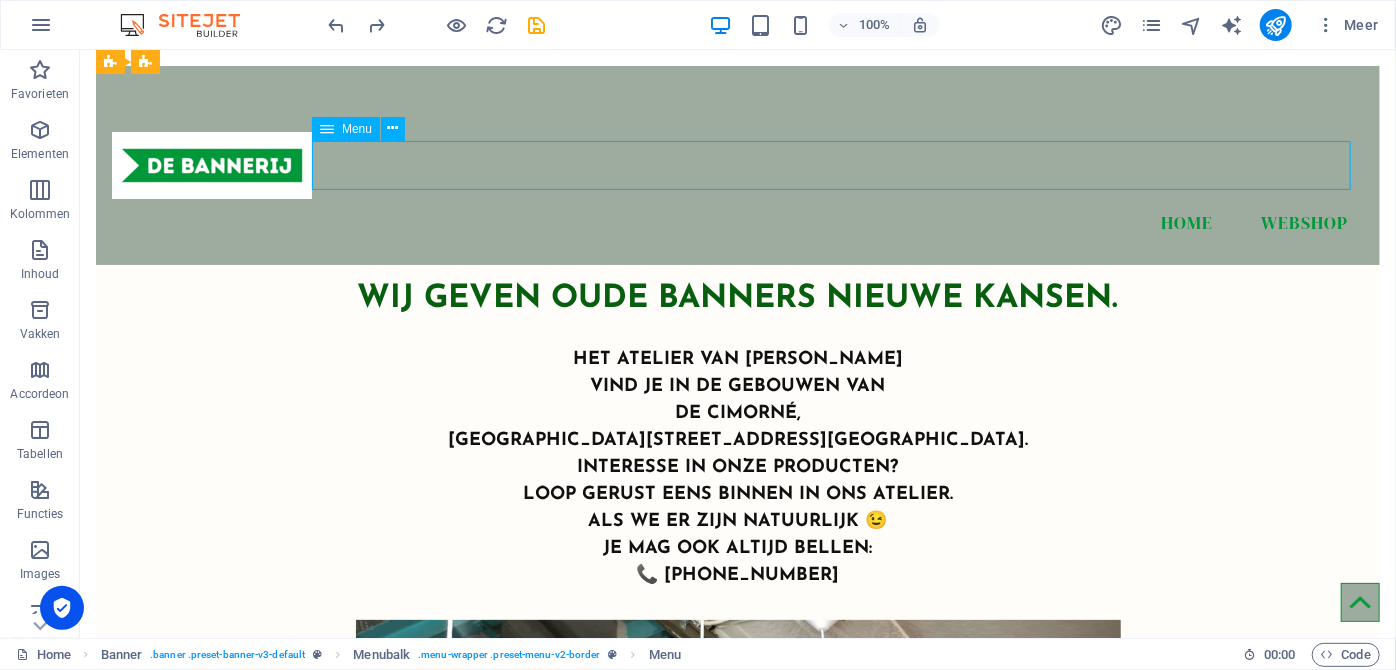click on "Home Webshop" at bounding box center [737, 223] 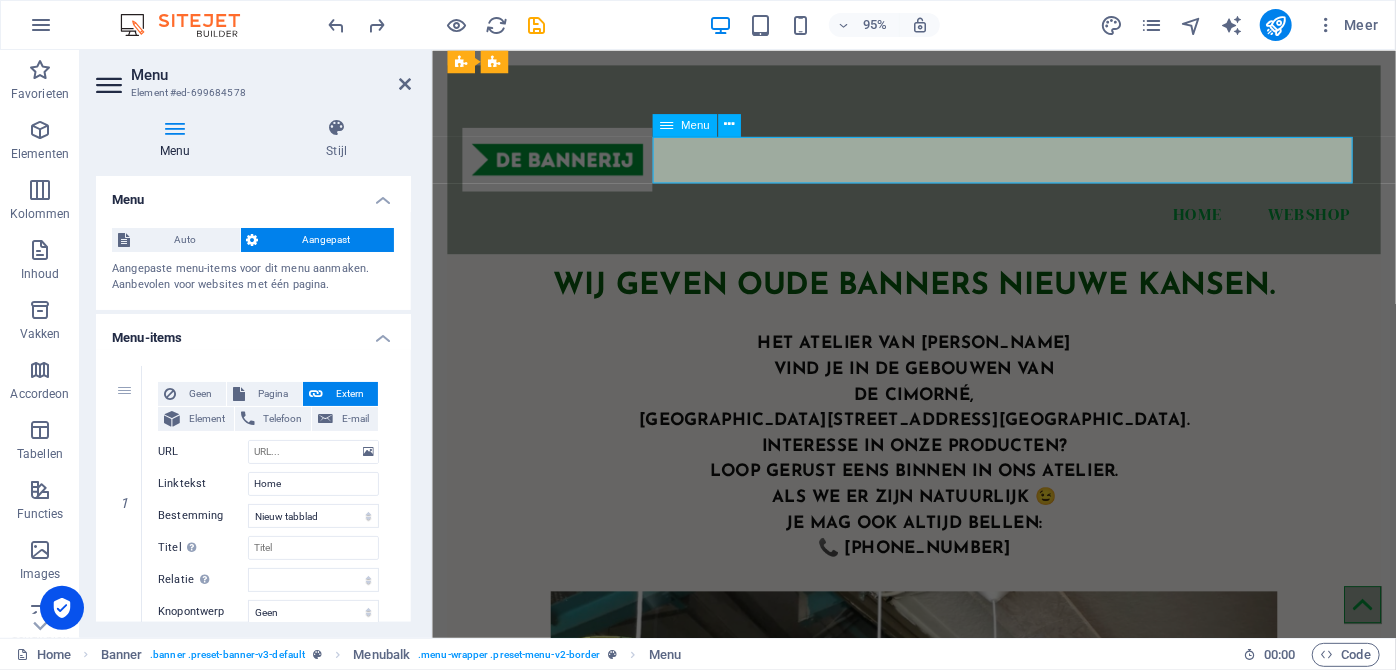 click on "Home Webshop" at bounding box center [938, 223] 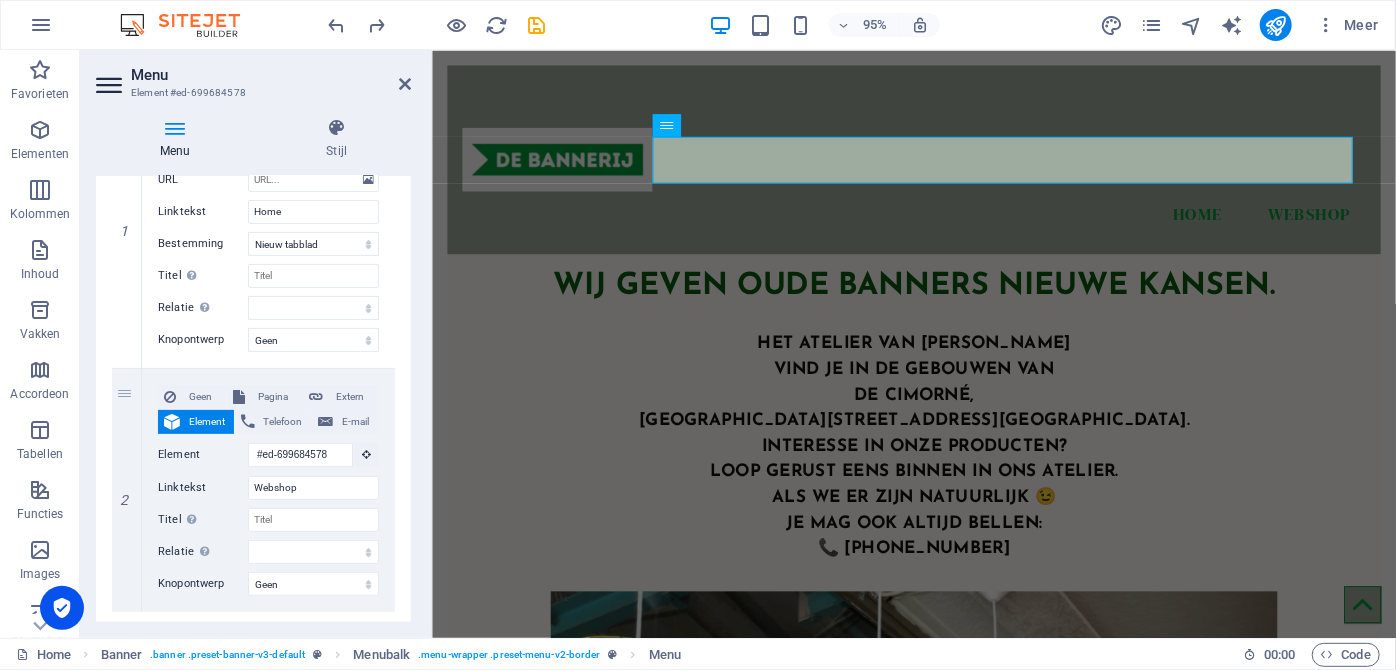 scroll, scrollTop: 331, scrollLeft: 0, axis: vertical 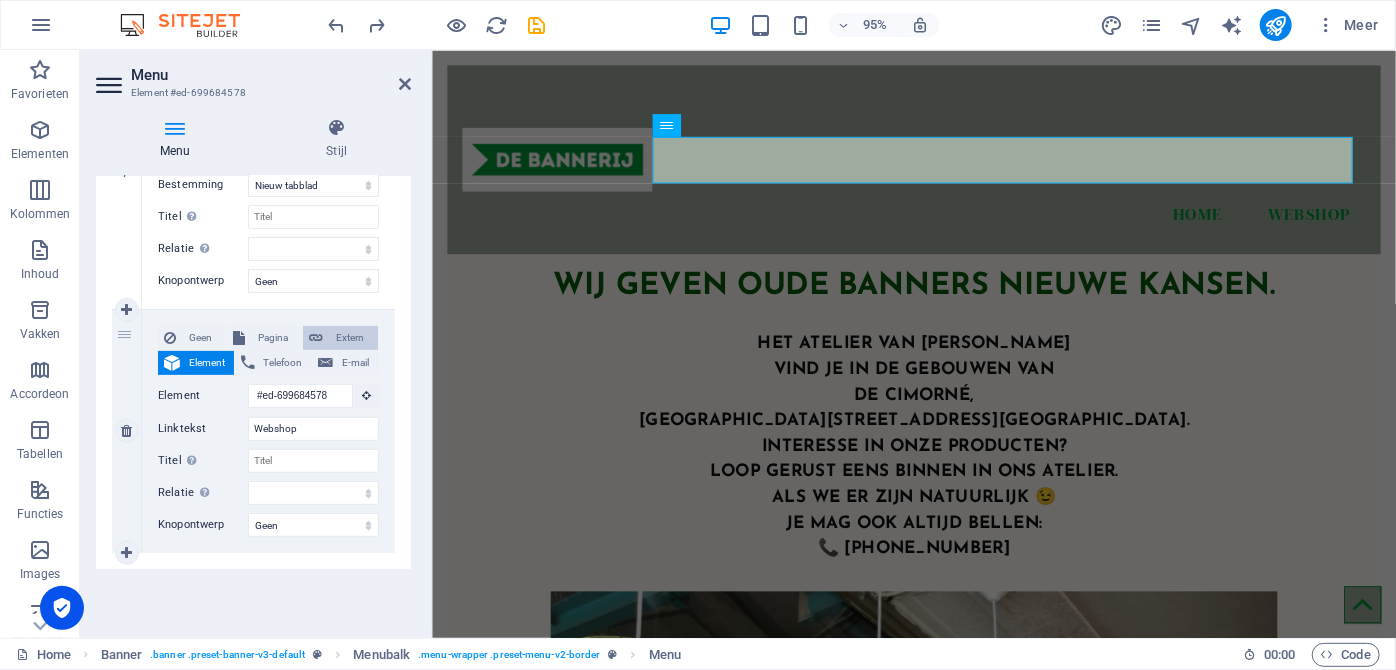 click on "Extern" at bounding box center [350, 338] 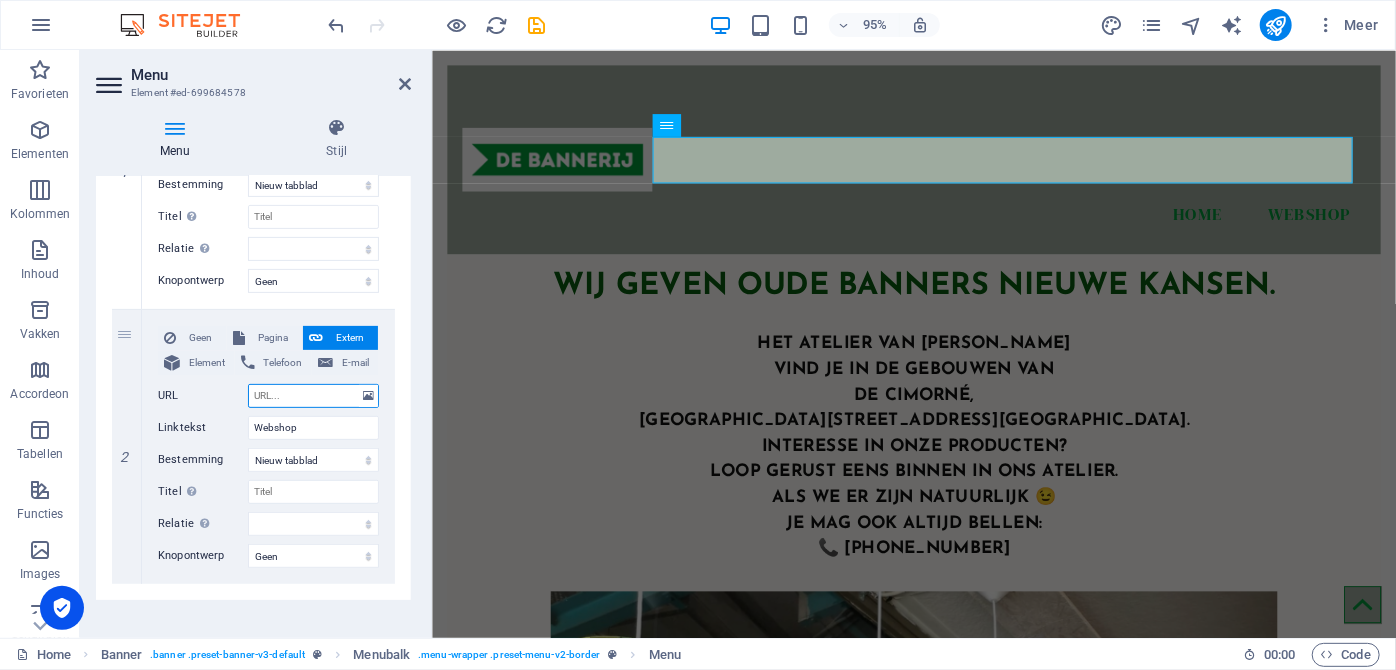 paste on "[URL][DOMAIN_NAME]" 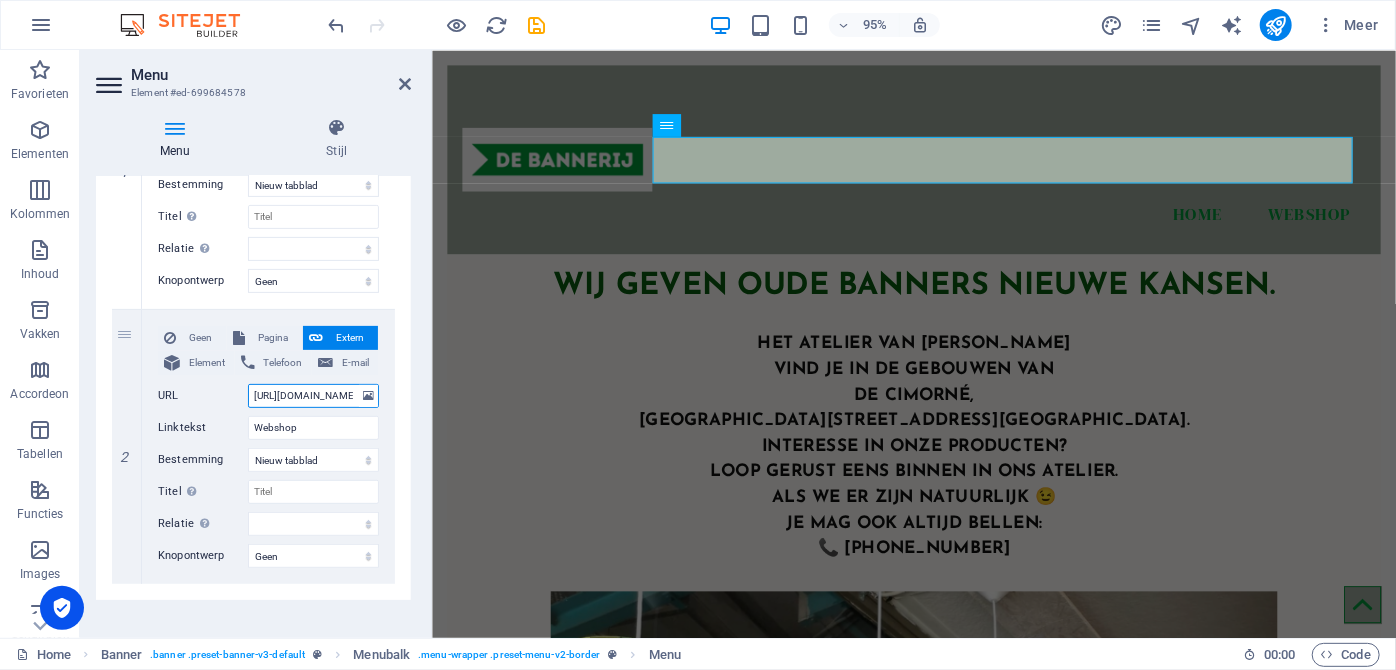 scroll, scrollTop: 0, scrollLeft: 80, axis: horizontal 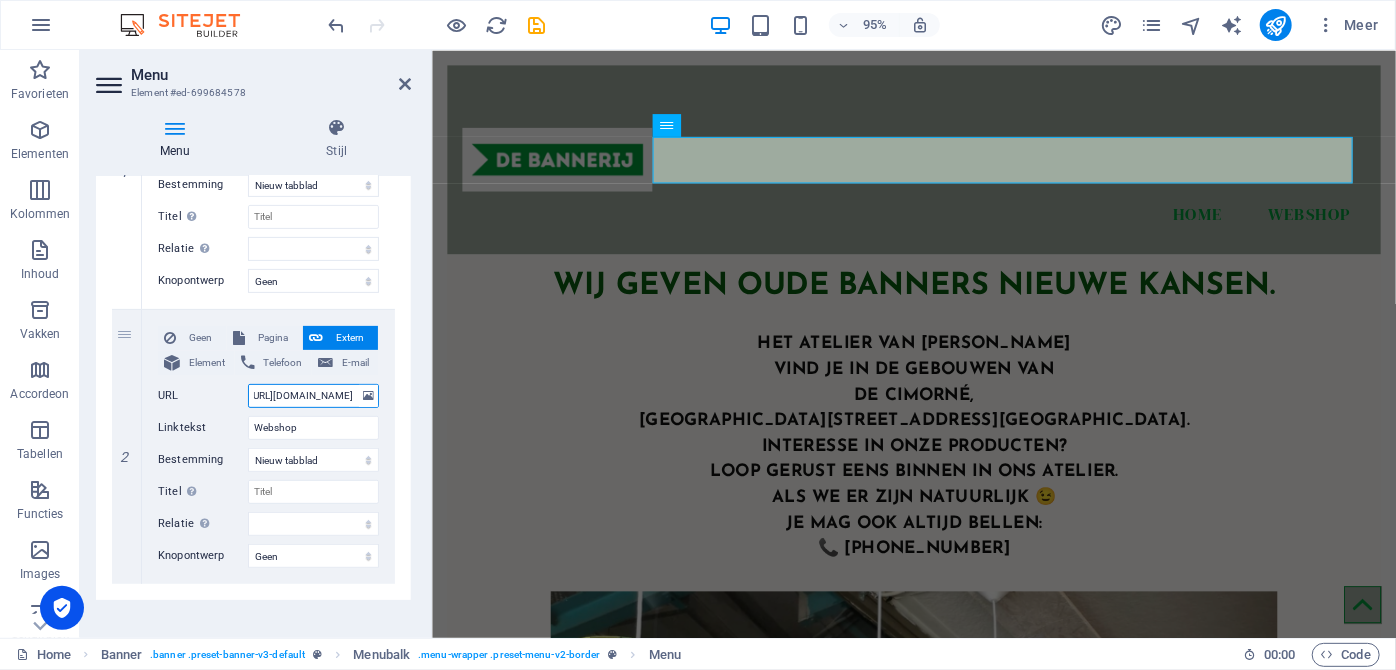 select 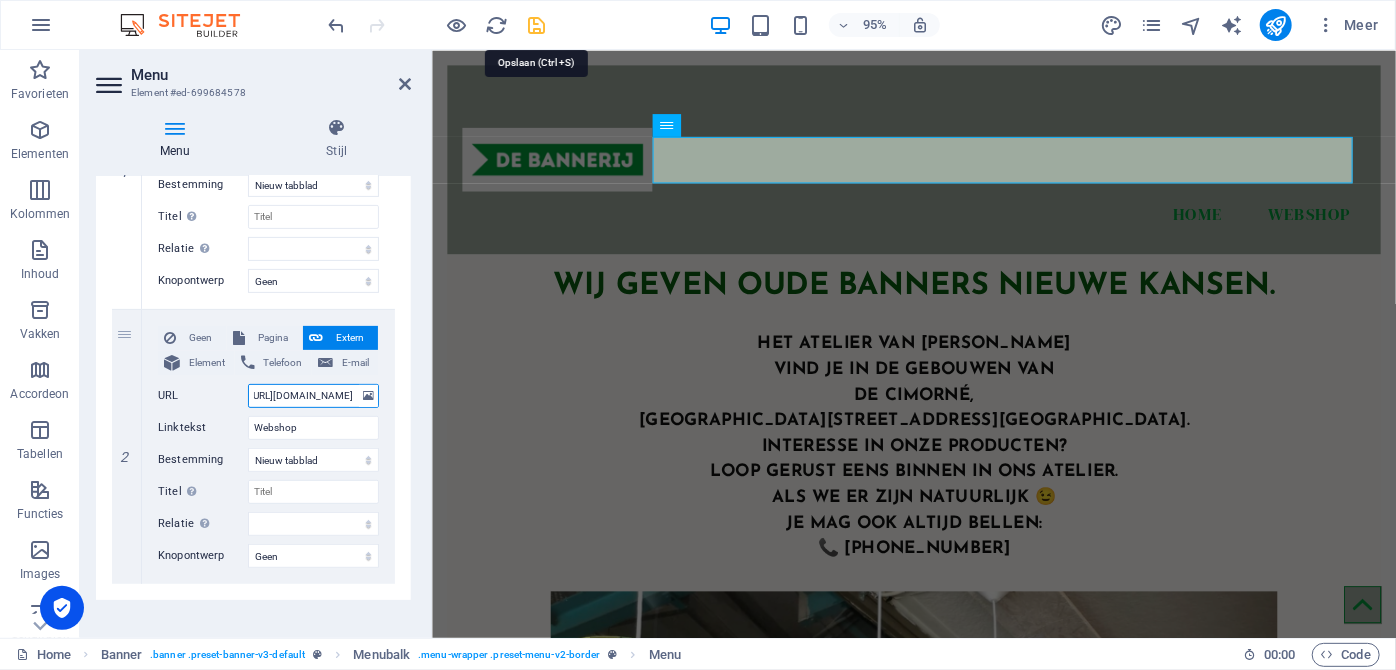 type on "[URL][DOMAIN_NAME]" 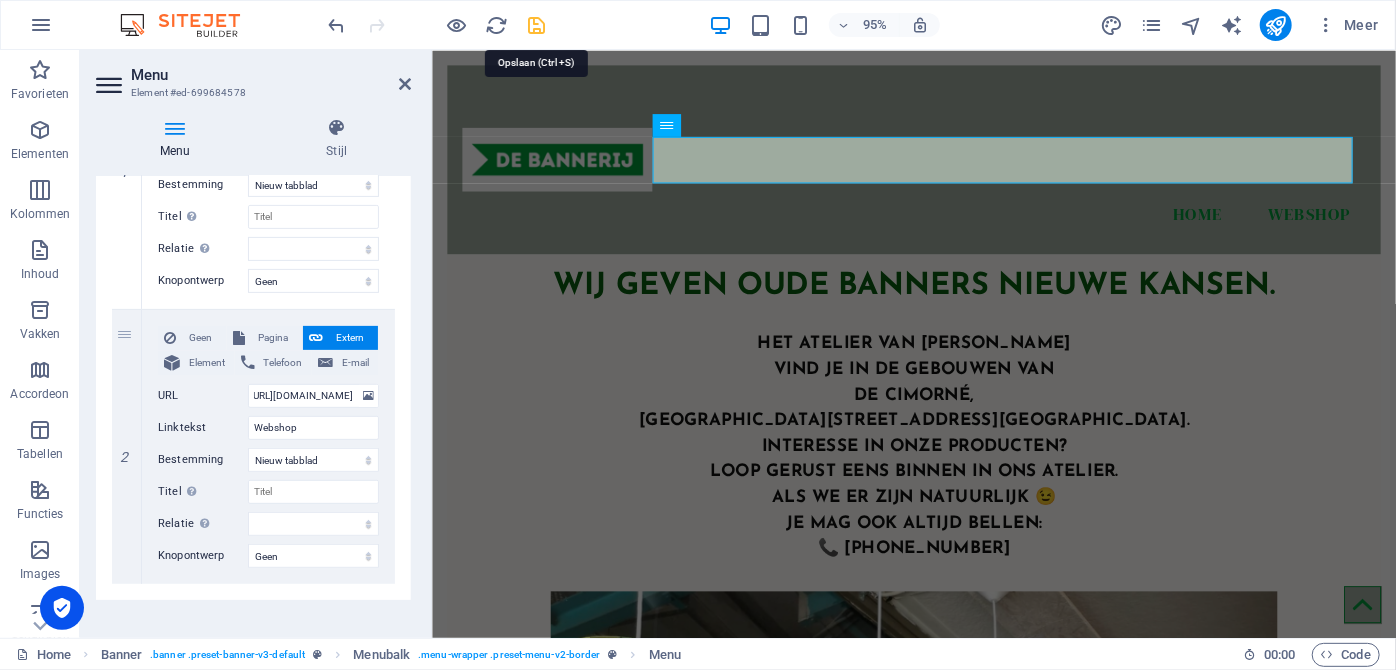 scroll, scrollTop: 0, scrollLeft: 0, axis: both 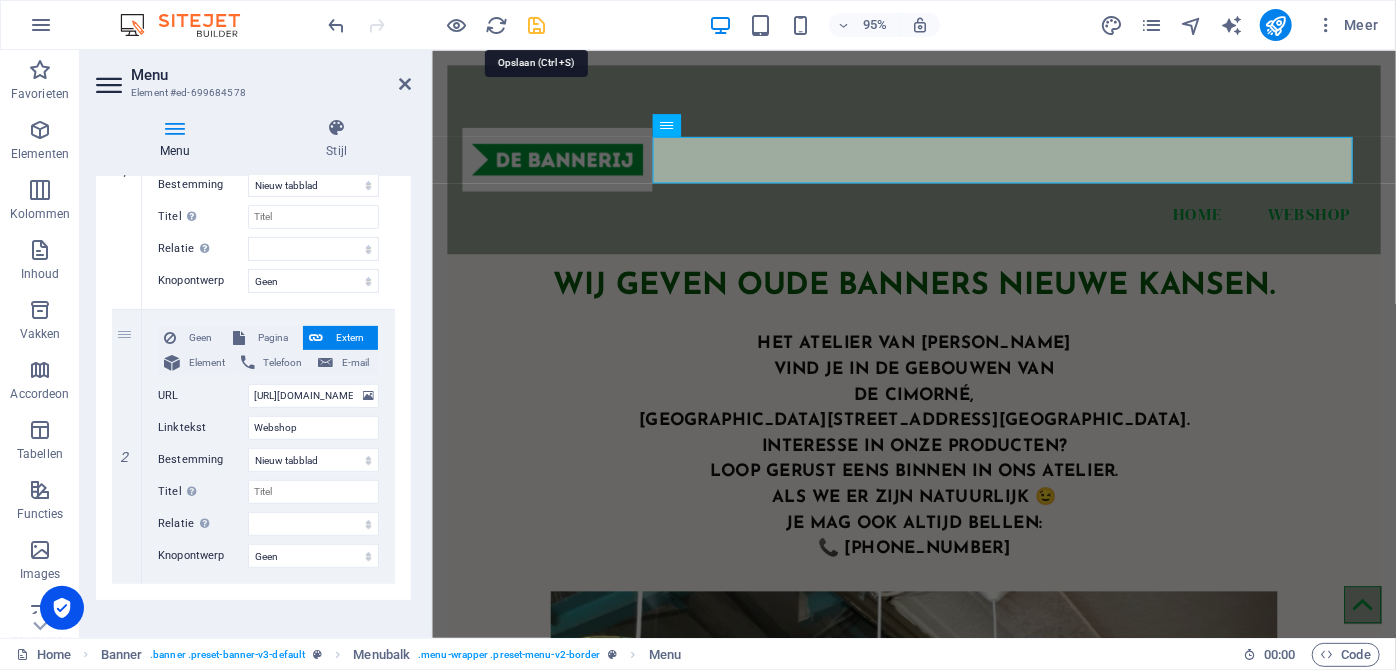 click at bounding box center (537, 25) 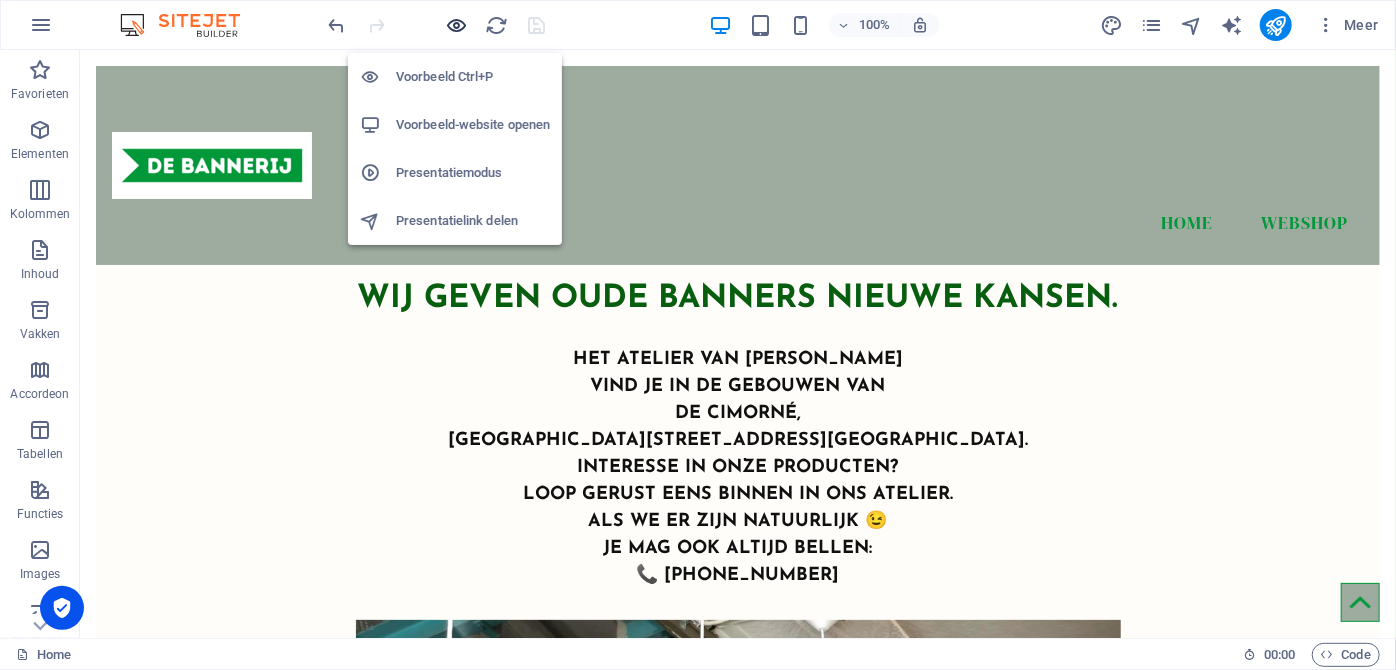 click at bounding box center (457, 25) 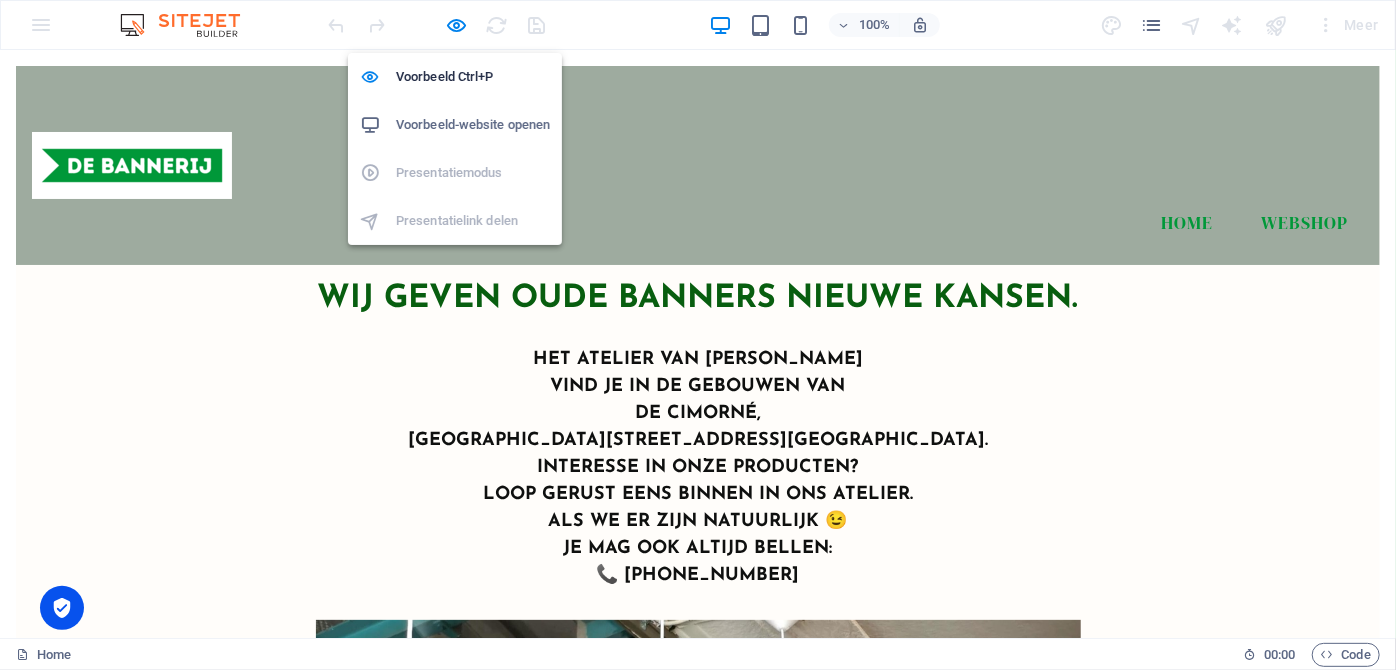click on "Voorbeeld-website openen" at bounding box center [473, 125] 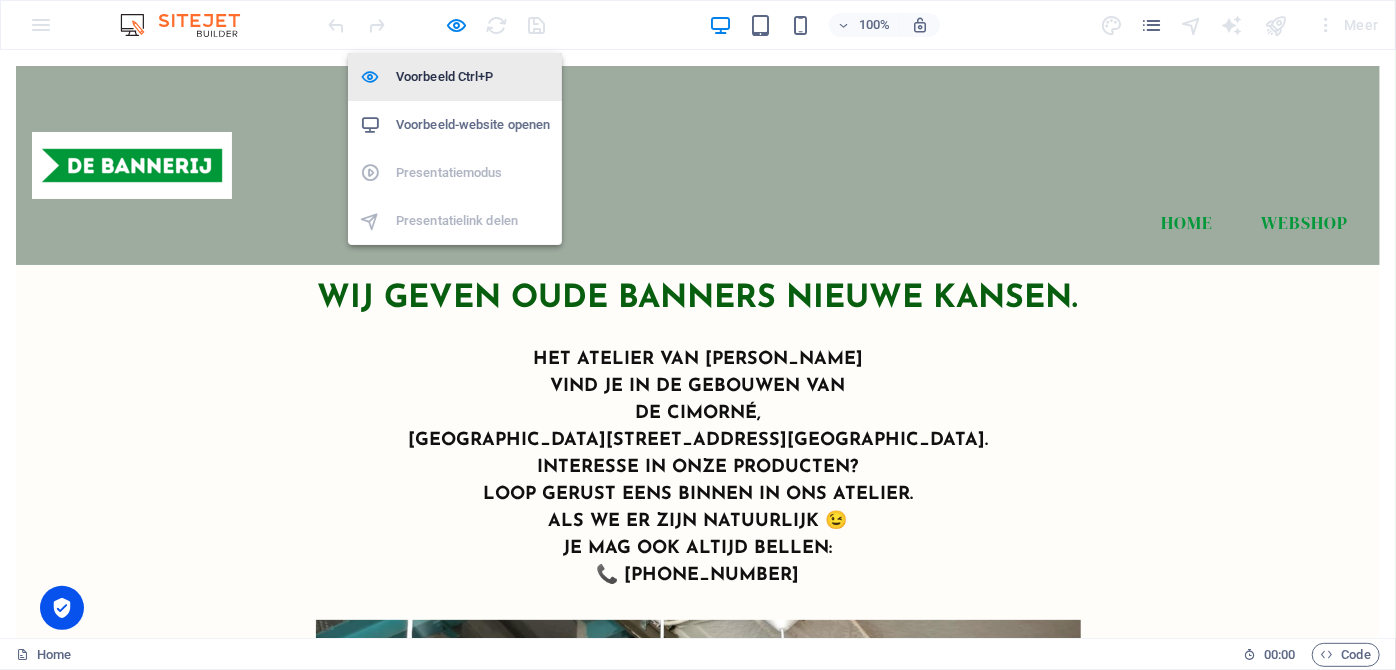 click on "Voorbeeld Ctrl+P" at bounding box center [473, 77] 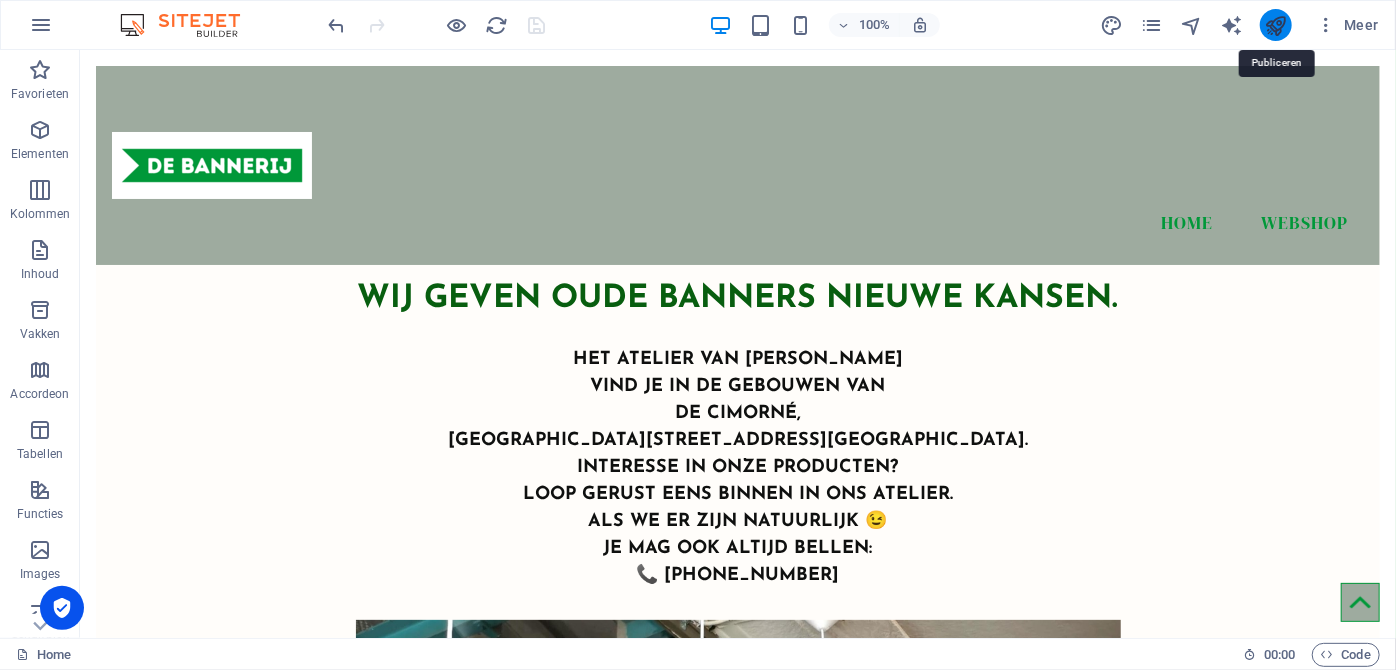 click at bounding box center [1275, 25] 